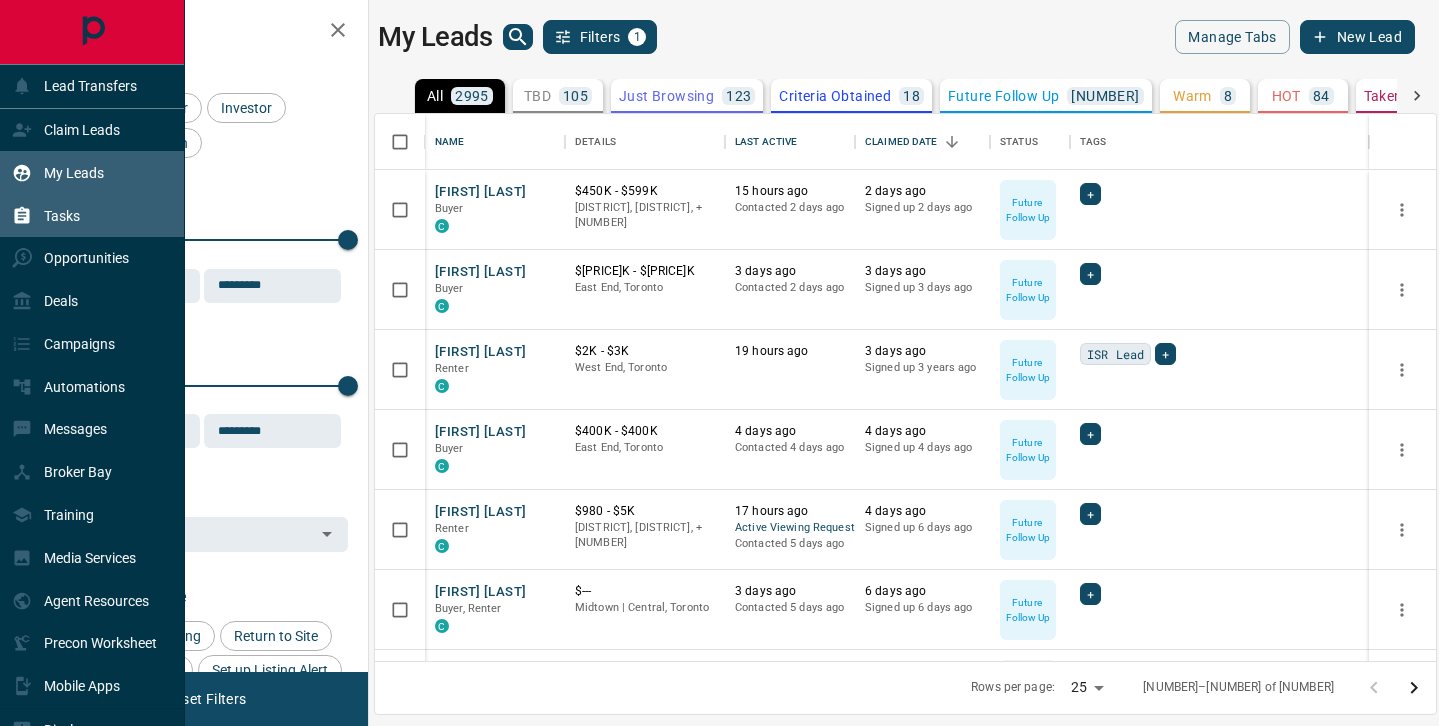 scroll, scrollTop: 0, scrollLeft: 0, axis: both 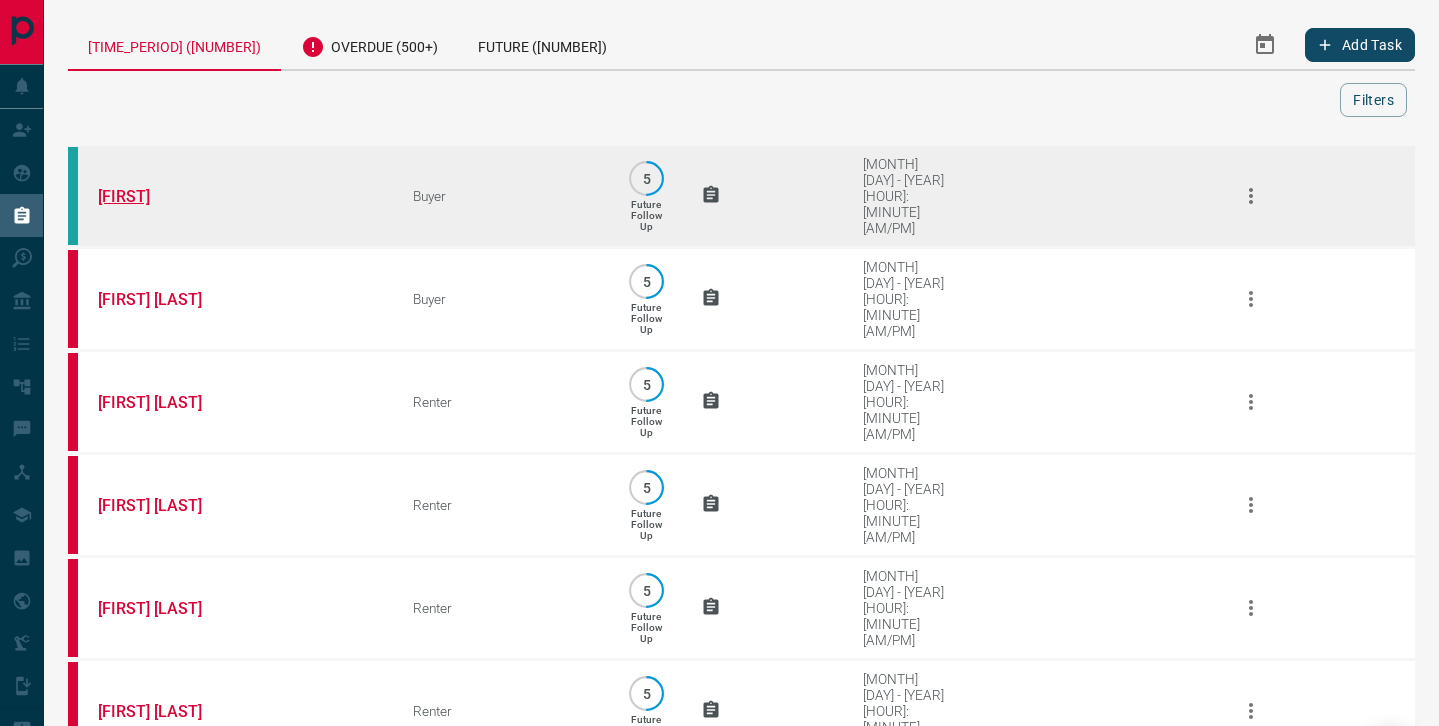 click on "[FIRST]" at bounding box center (173, 196) 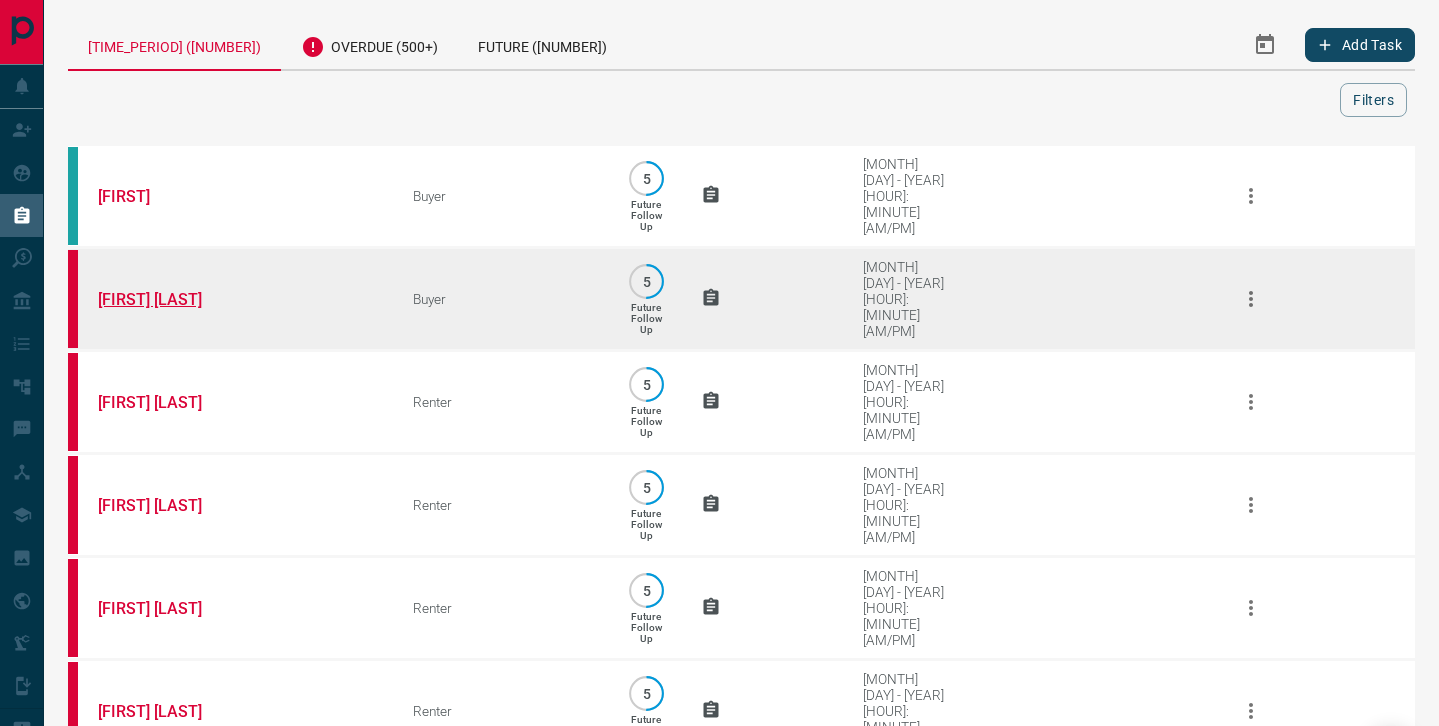 click on "[FIRST] [LAST]" at bounding box center [173, 299] 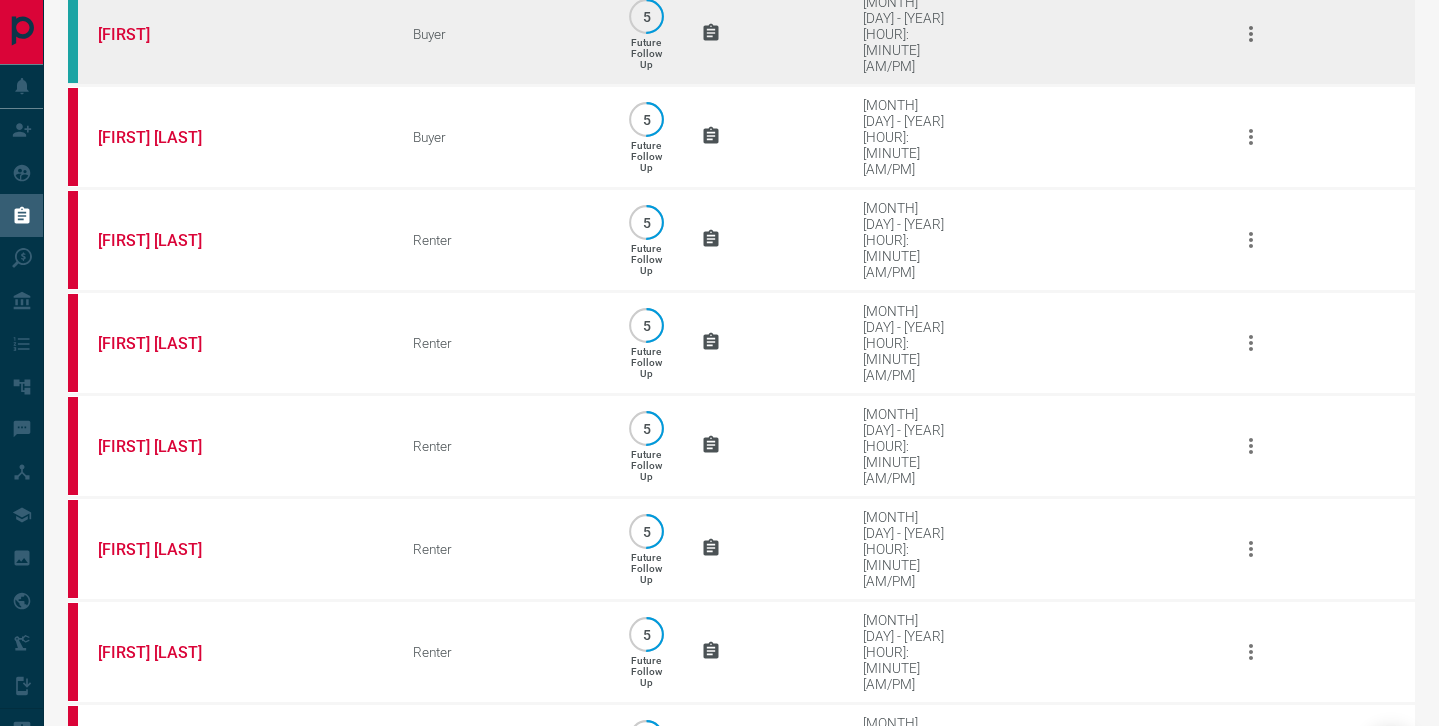 scroll, scrollTop: 163, scrollLeft: 0, axis: vertical 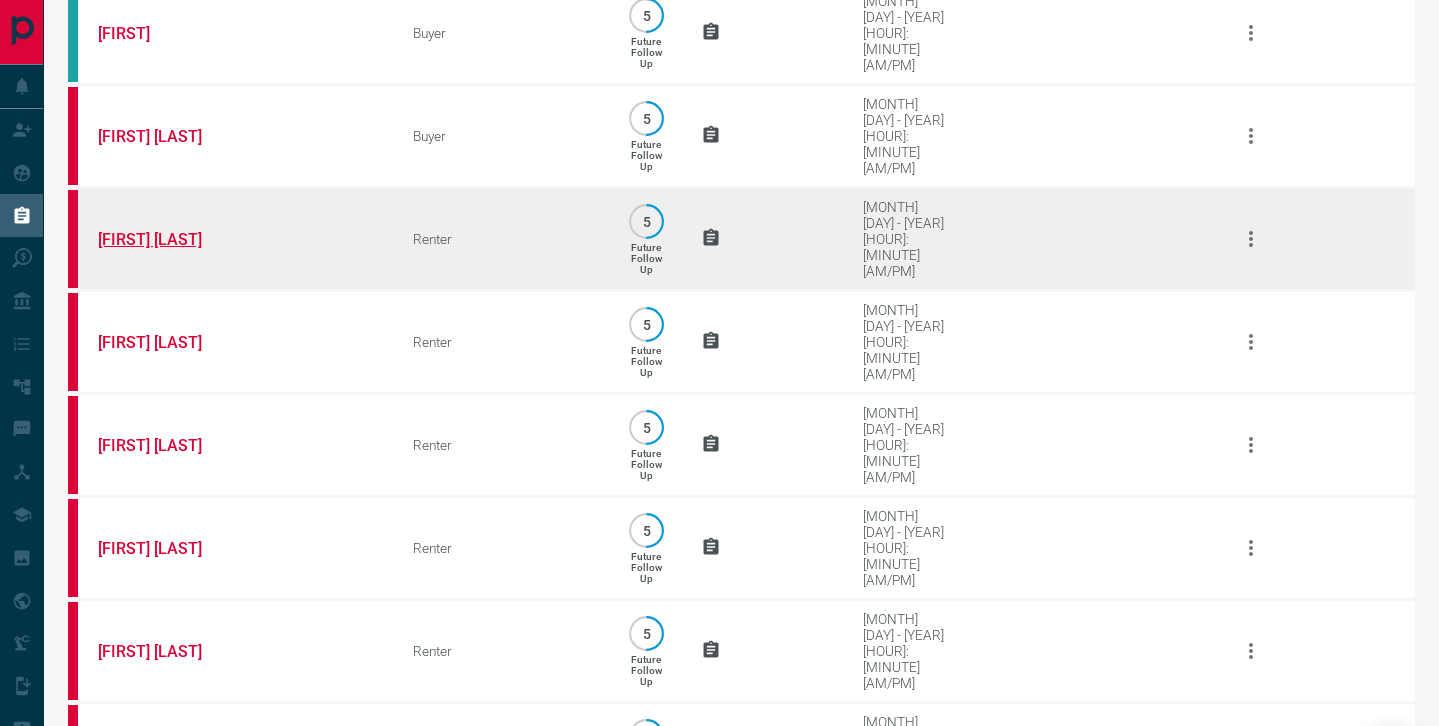click on "[FIRST] [LAST]" at bounding box center (173, 239) 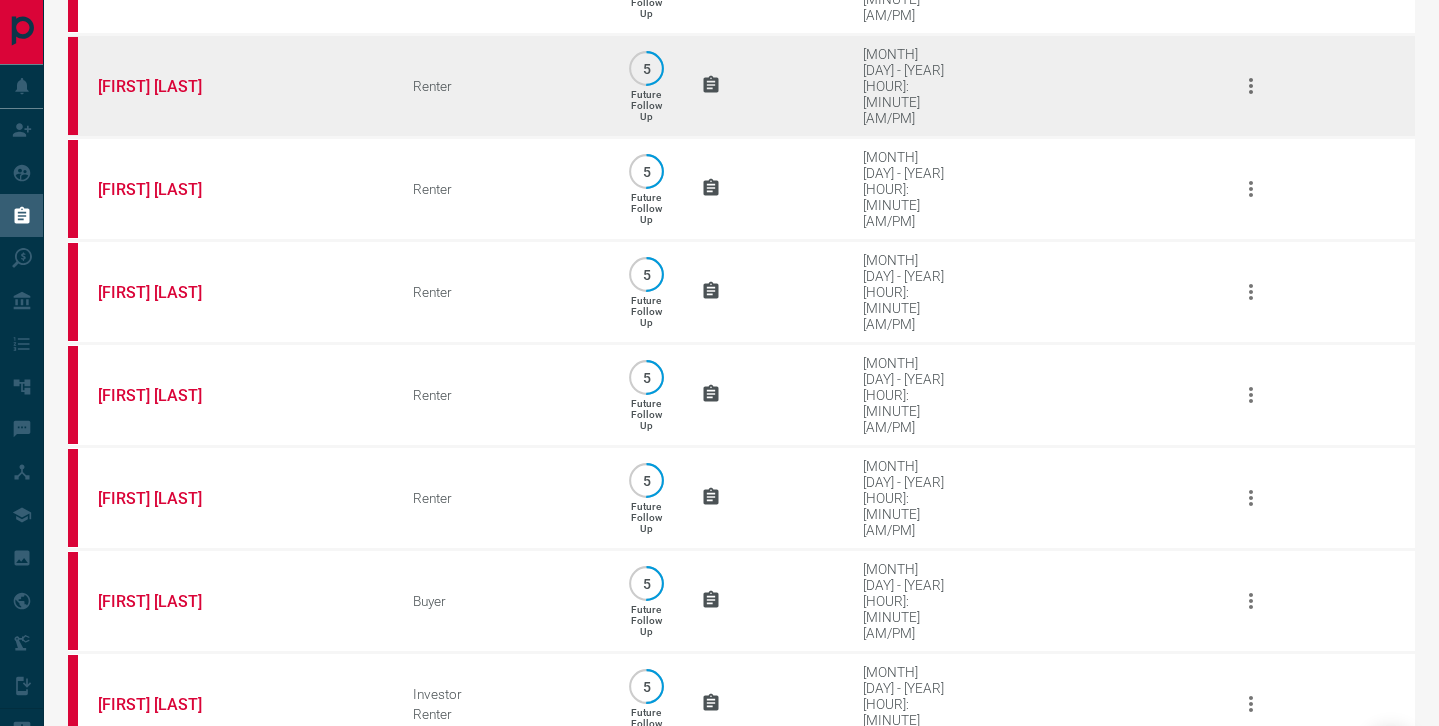 scroll, scrollTop: 337, scrollLeft: 0, axis: vertical 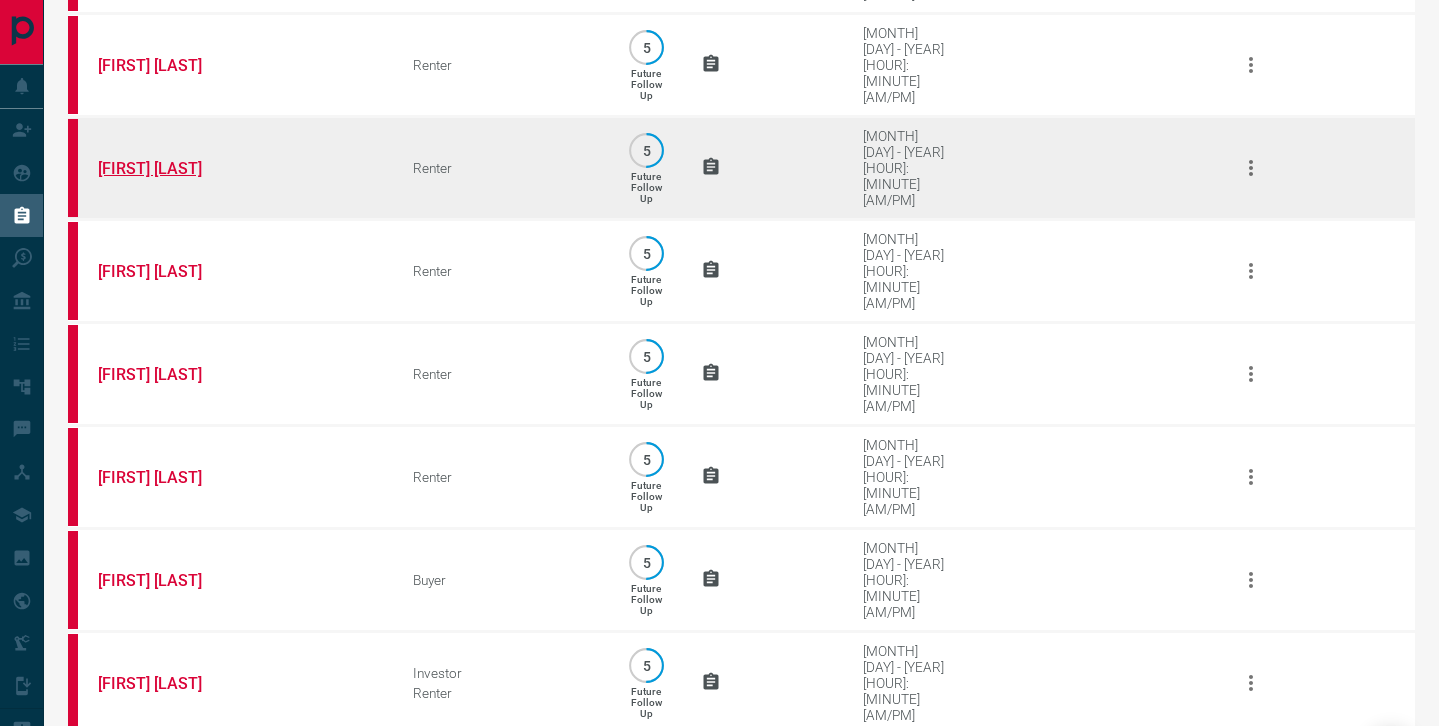 click on "[FIRST] [LAST]" at bounding box center [173, 168] 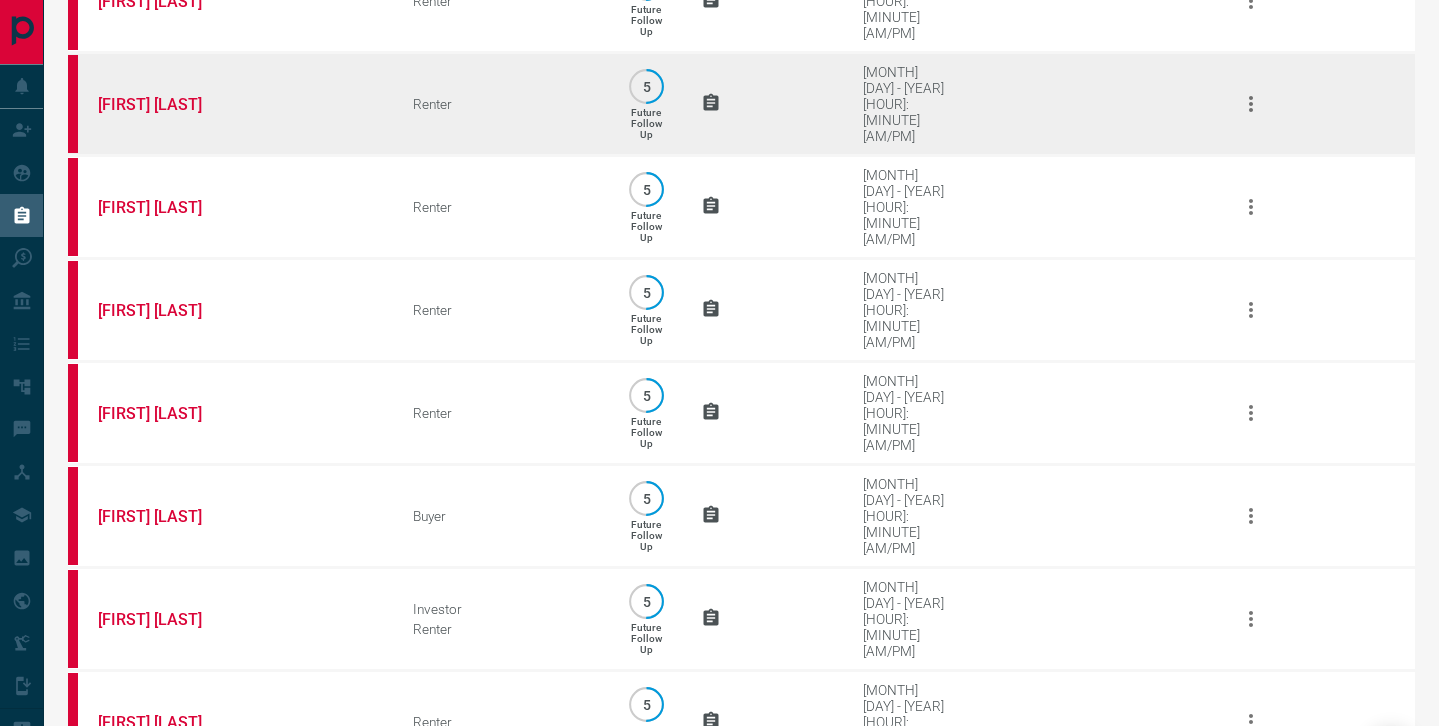 scroll, scrollTop: 418, scrollLeft: 0, axis: vertical 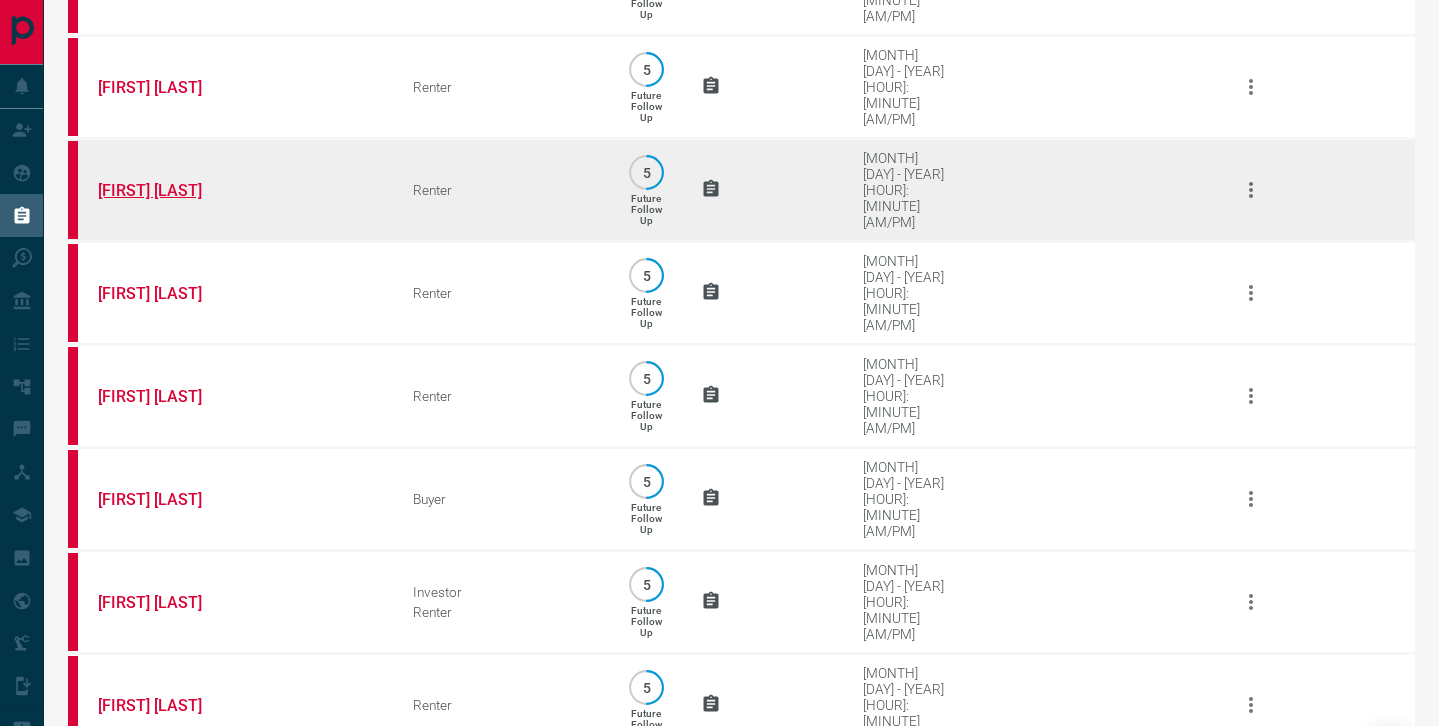 click on "[FIRST] [LAST]" at bounding box center (173, 190) 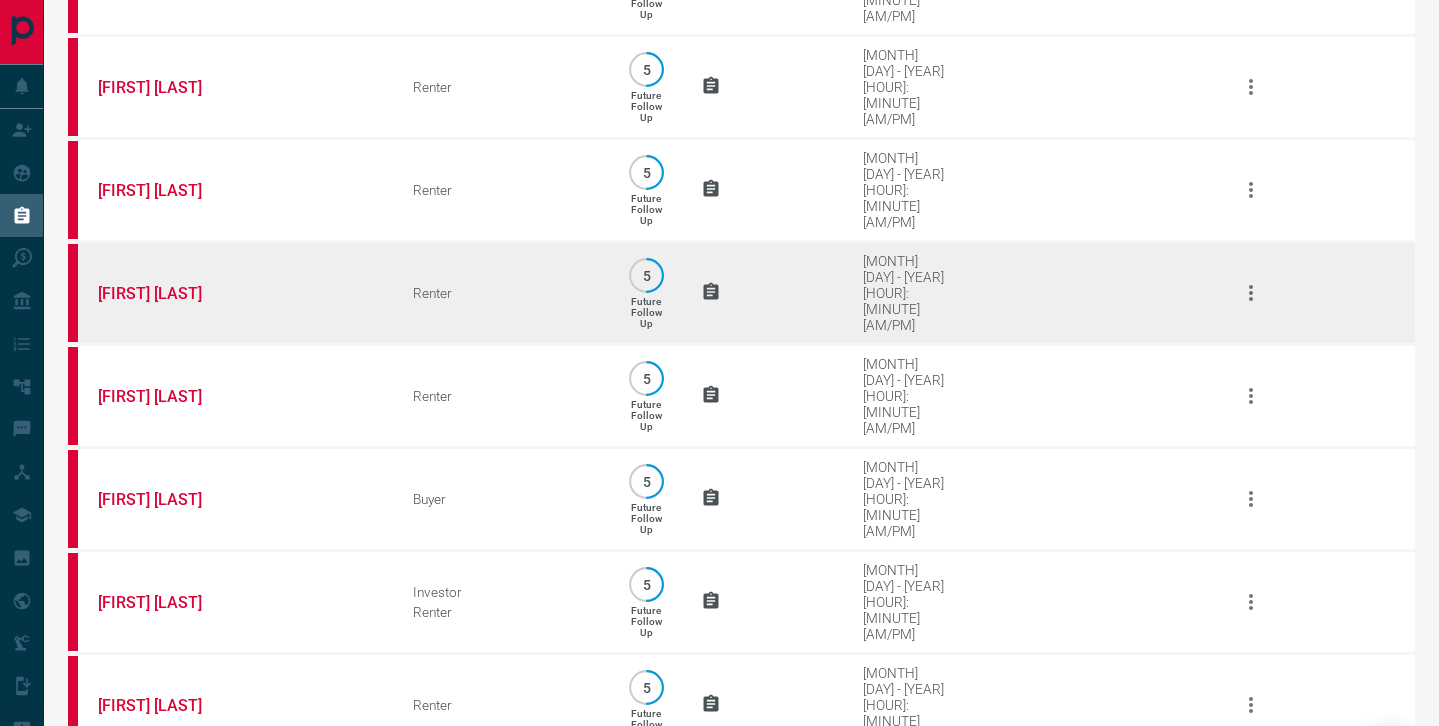 scroll, scrollTop: 489, scrollLeft: 0, axis: vertical 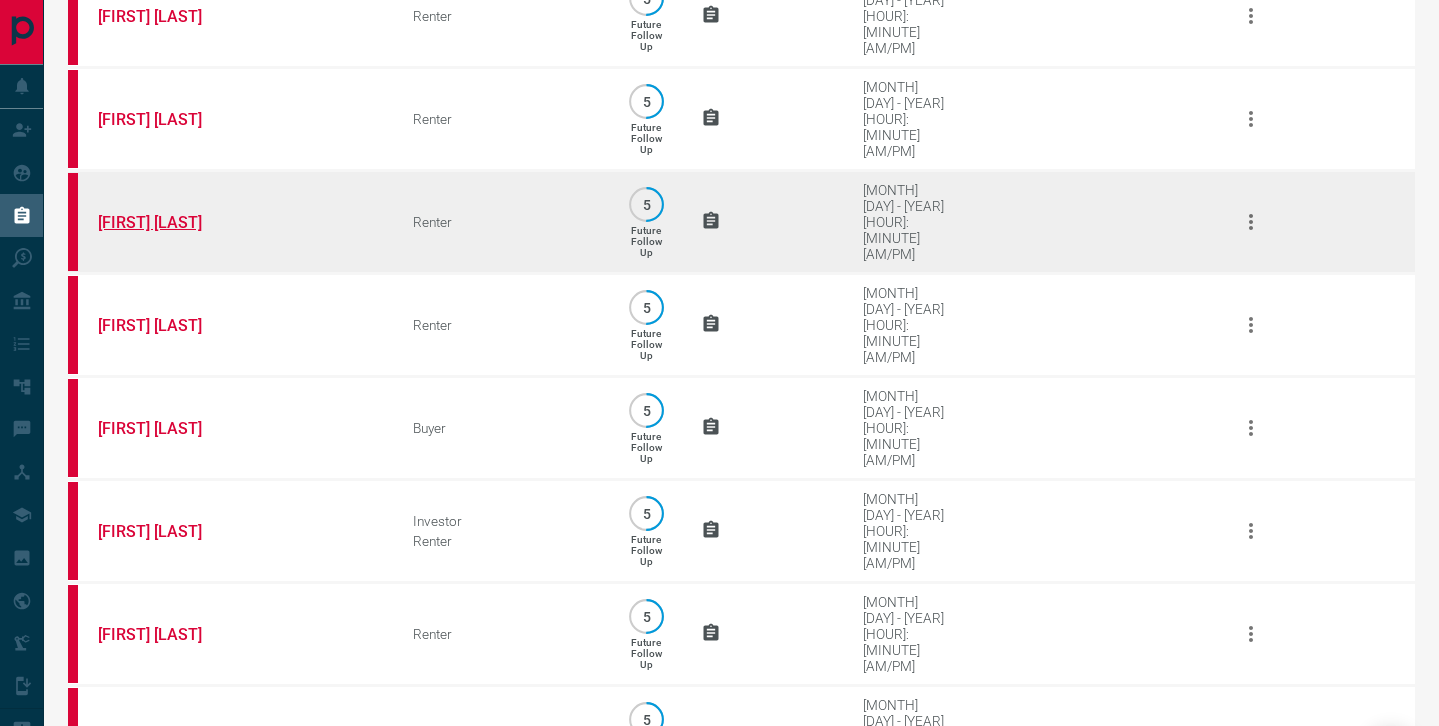 click on "[FIRST] [LAST]" at bounding box center [173, 222] 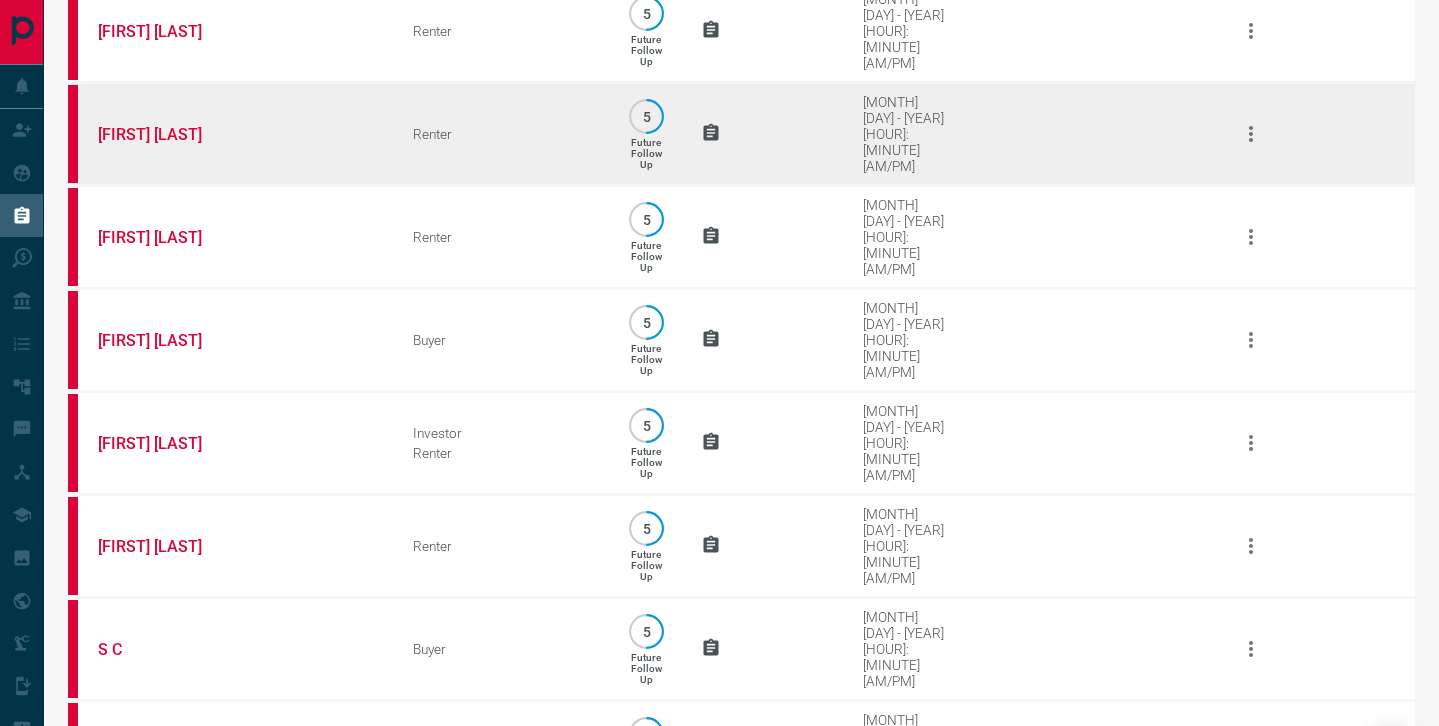 scroll, scrollTop: 578, scrollLeft: 0, axis: vertical 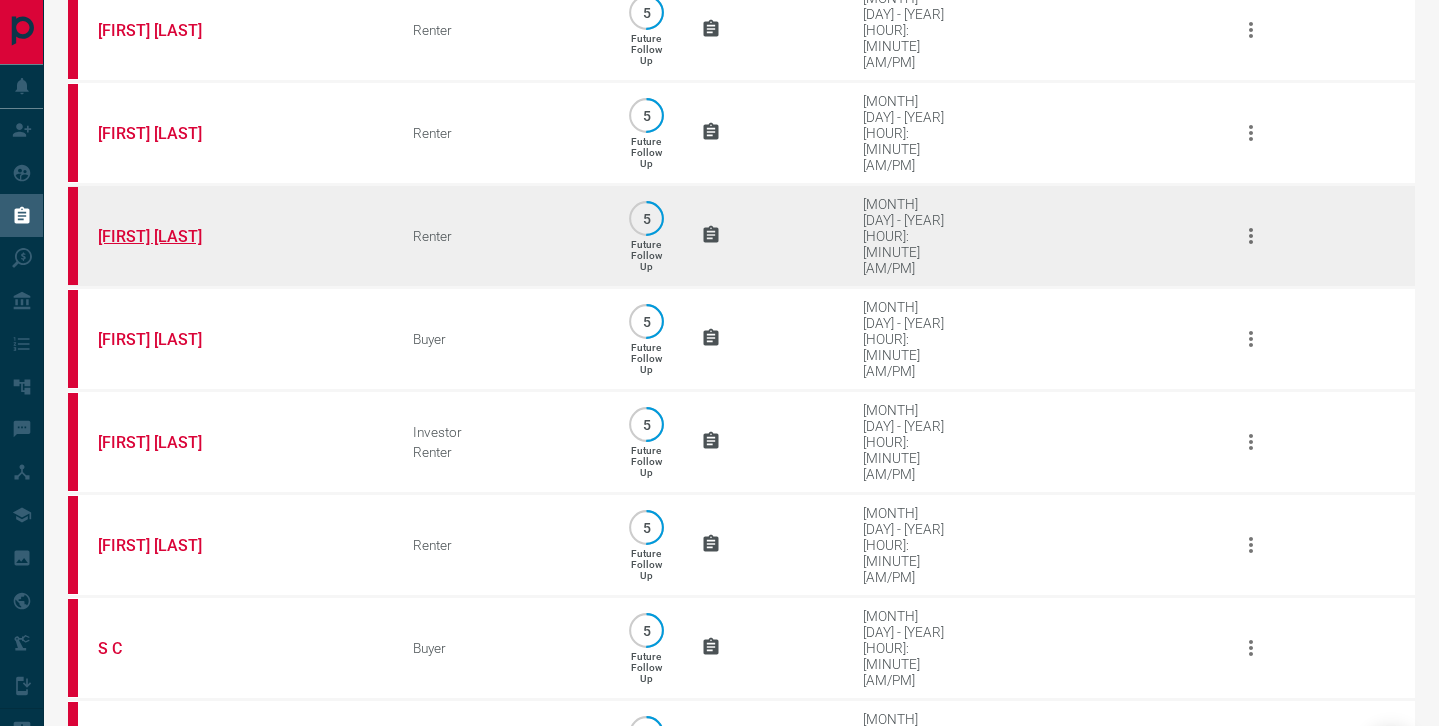 click on "[FIRST] [LAST]" at bounding box center [173, 236] 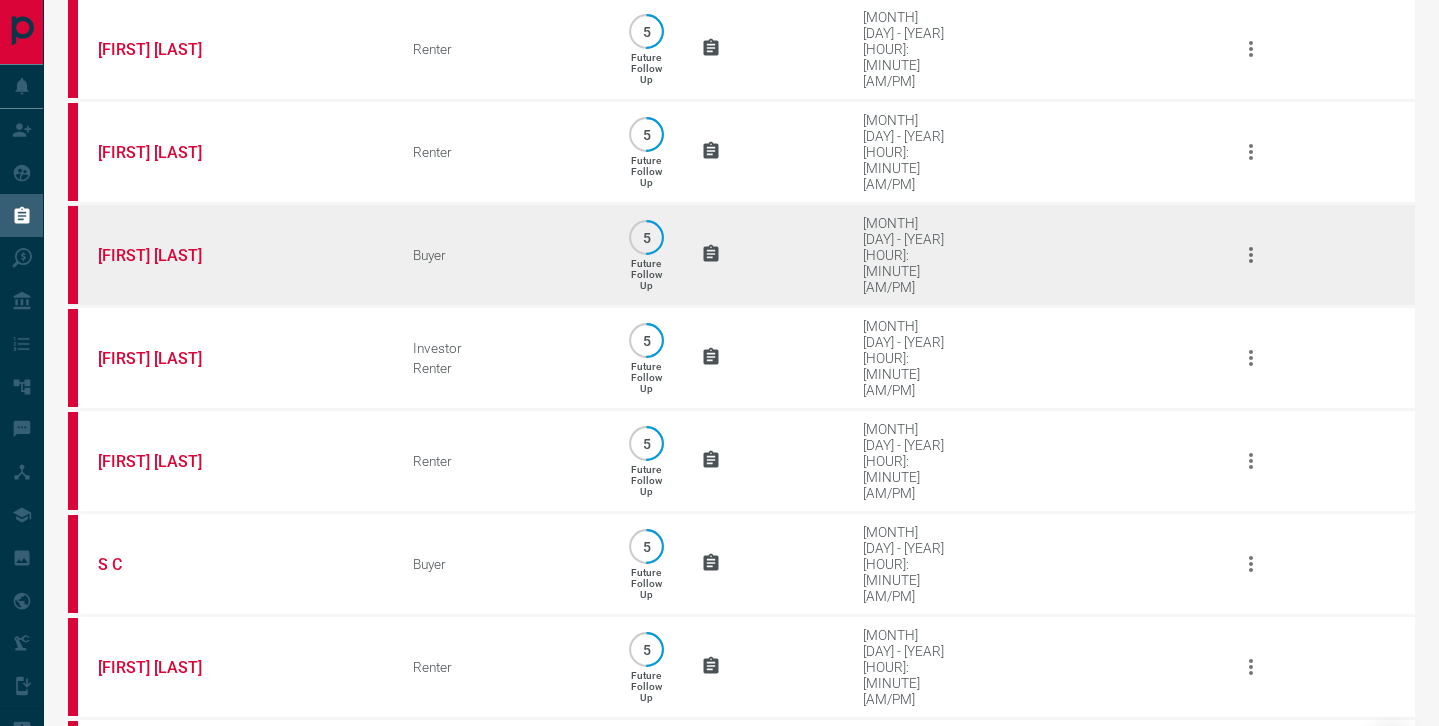 scroll, scrollTop: 663, scrollLeft: 0, axis: vertical 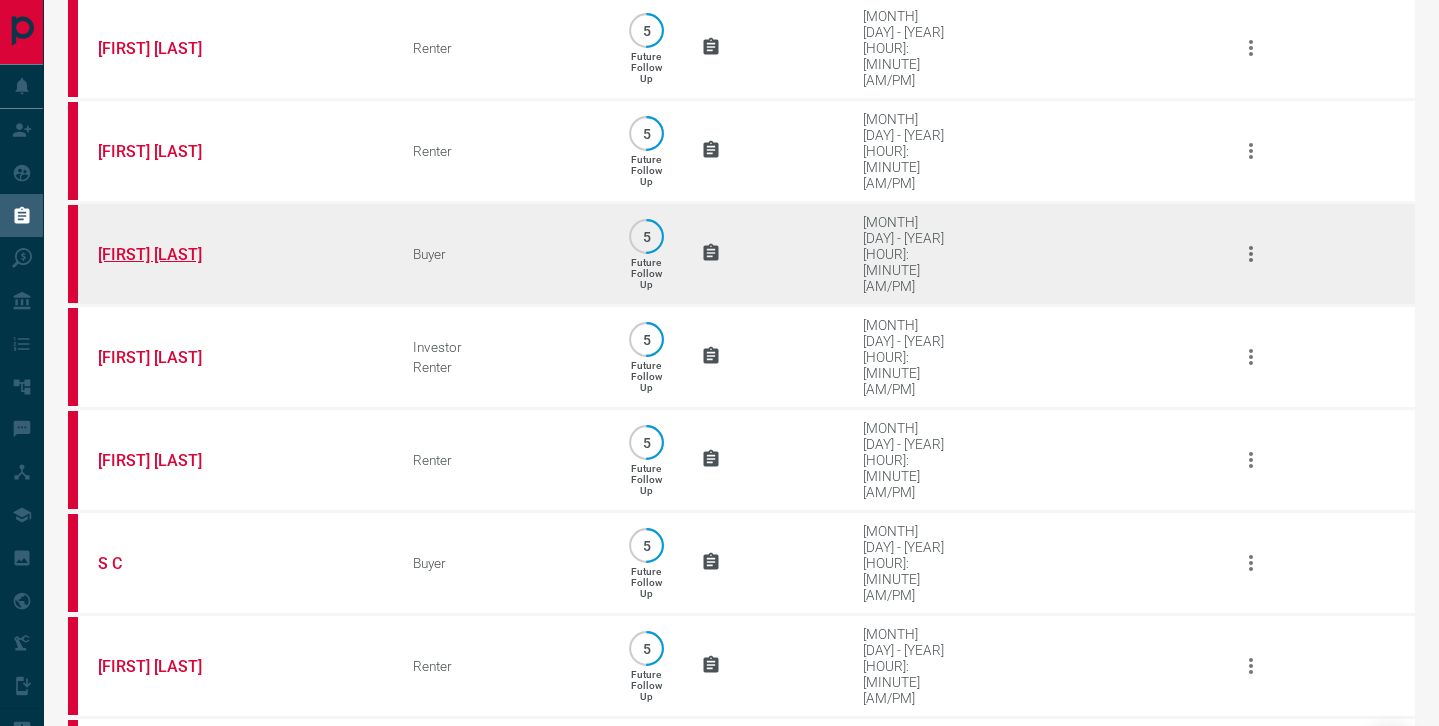 click on "[FIRST] [LAST]" at bounding box center (173, 254) 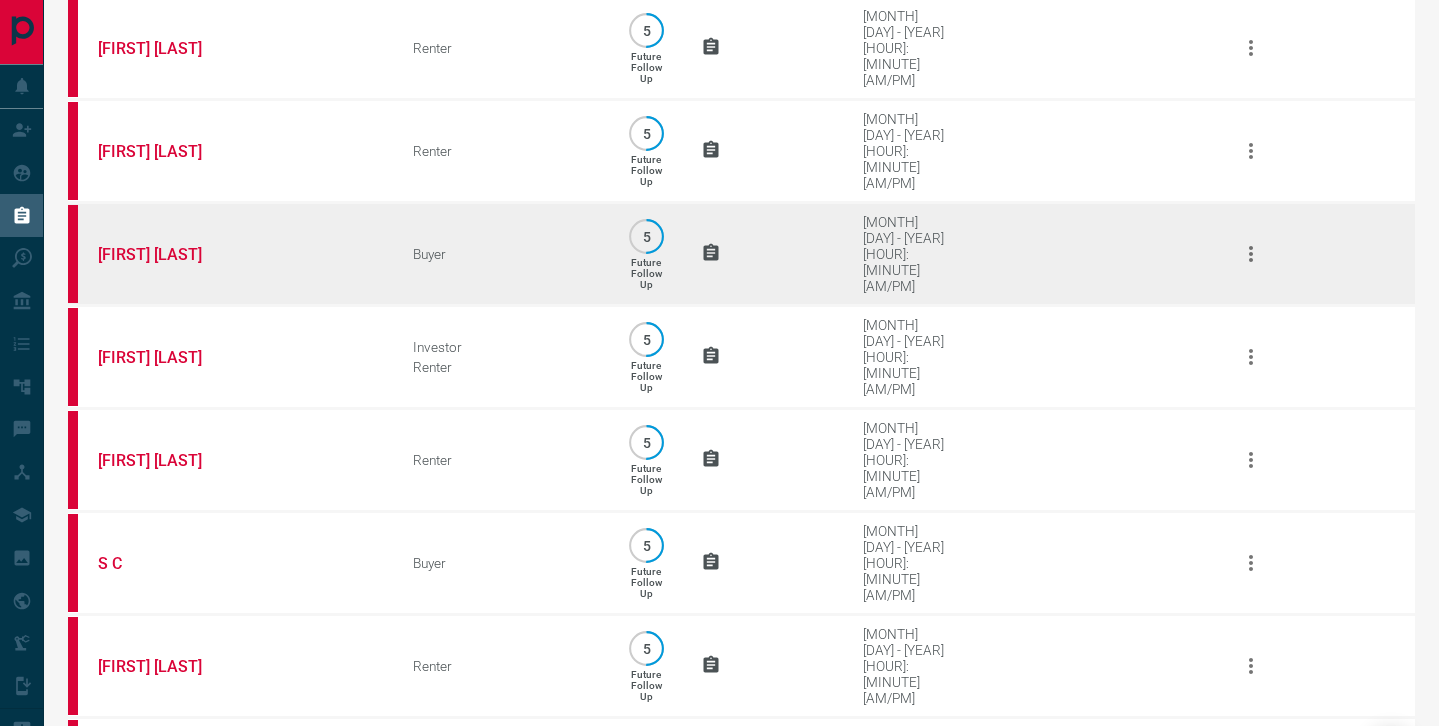 scroll, scrollTop: 0, scrollLeft: 0, axis: both 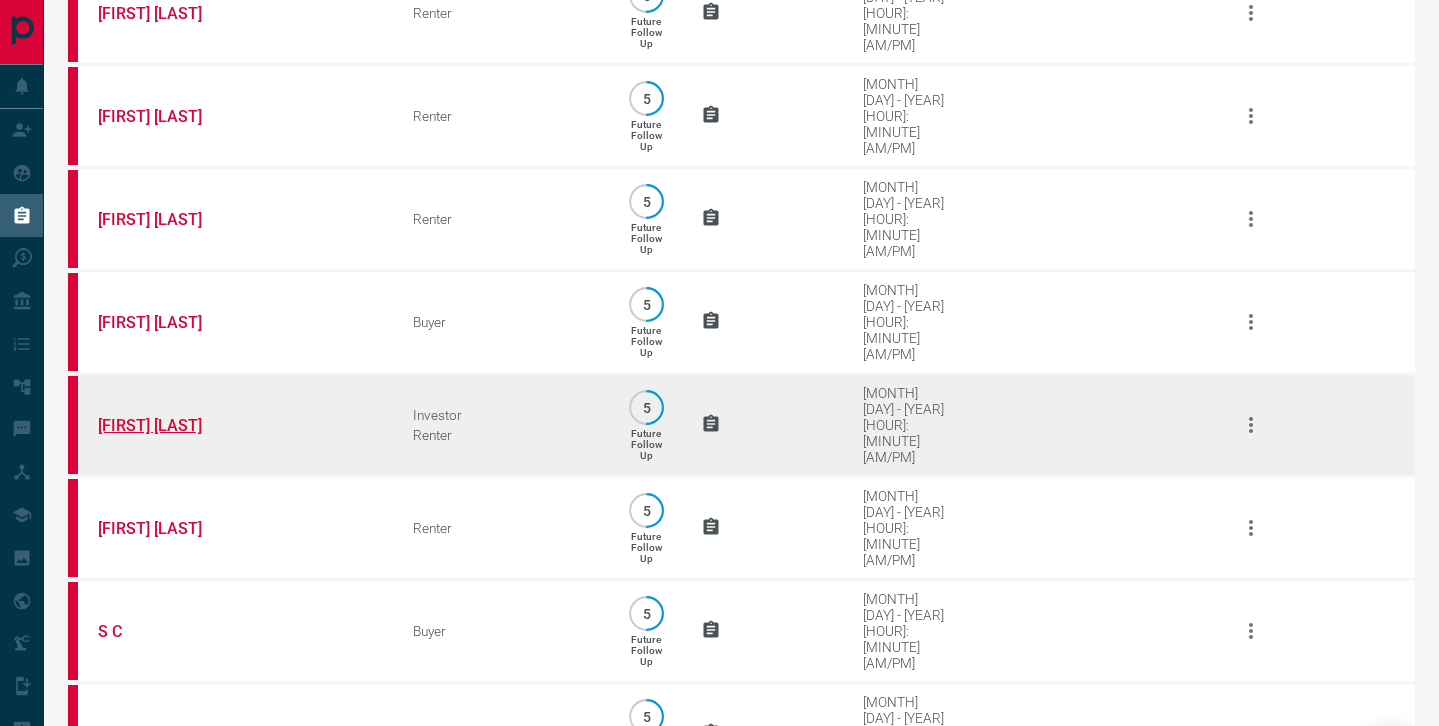 click on "[FIRST] [LAST]" at bounding box center (173, 425) 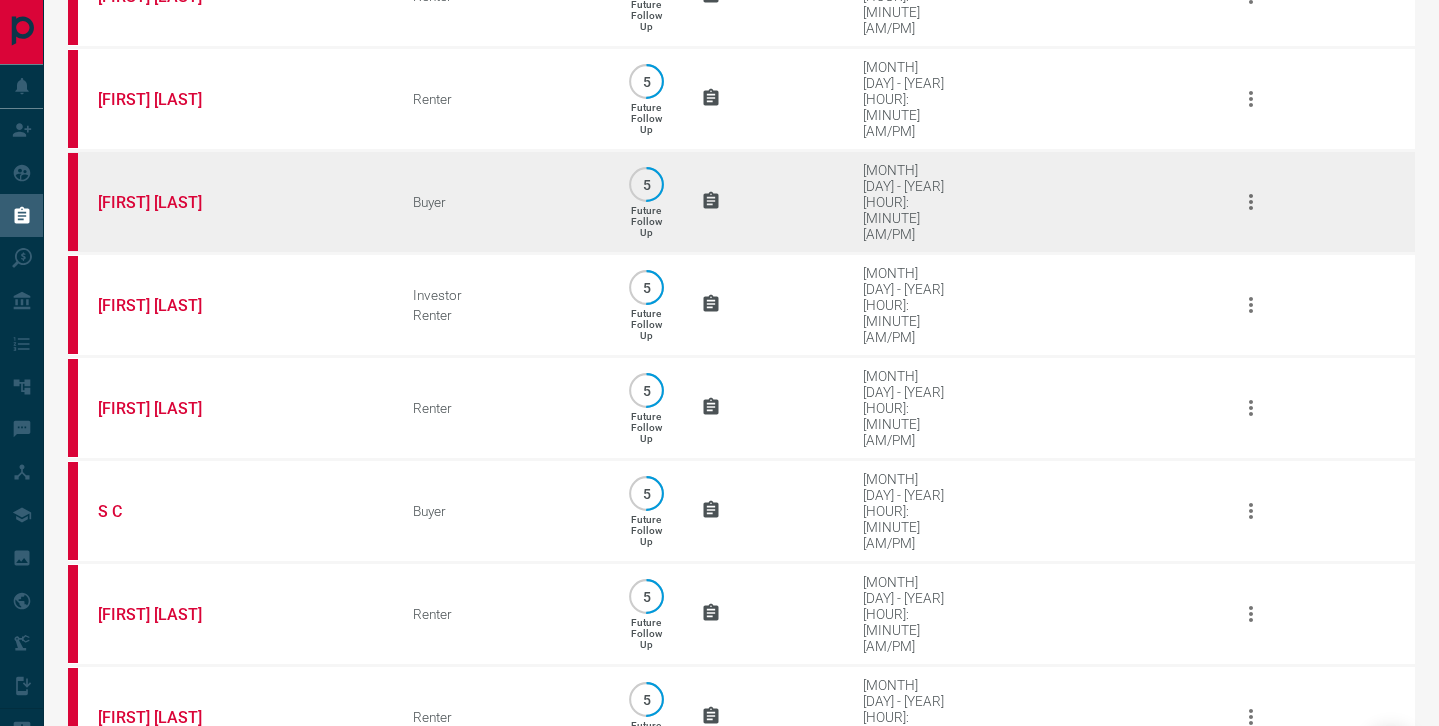 scroll, scrollTop: 775, scrollLeft: 0, axis: vertical 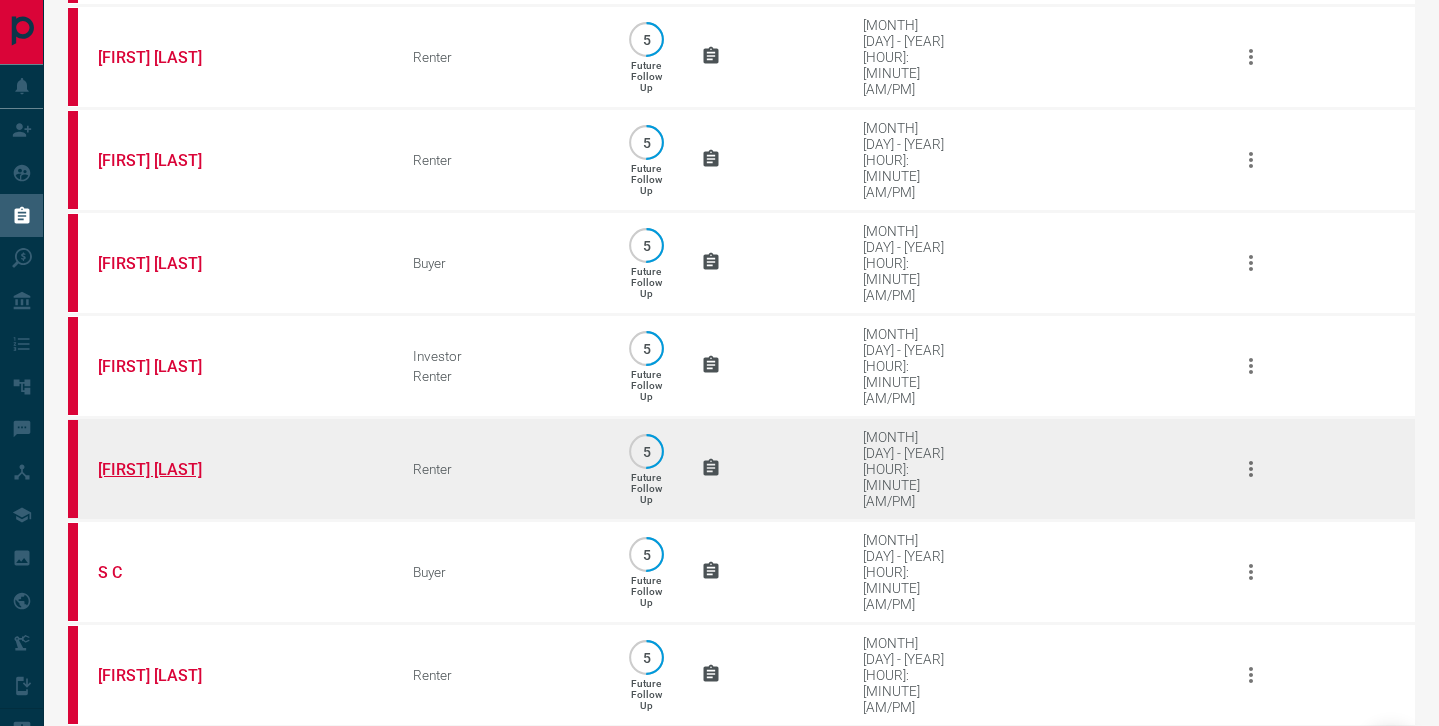 click on "[FIRST] [LAST]" at bounding box center (173, 469) 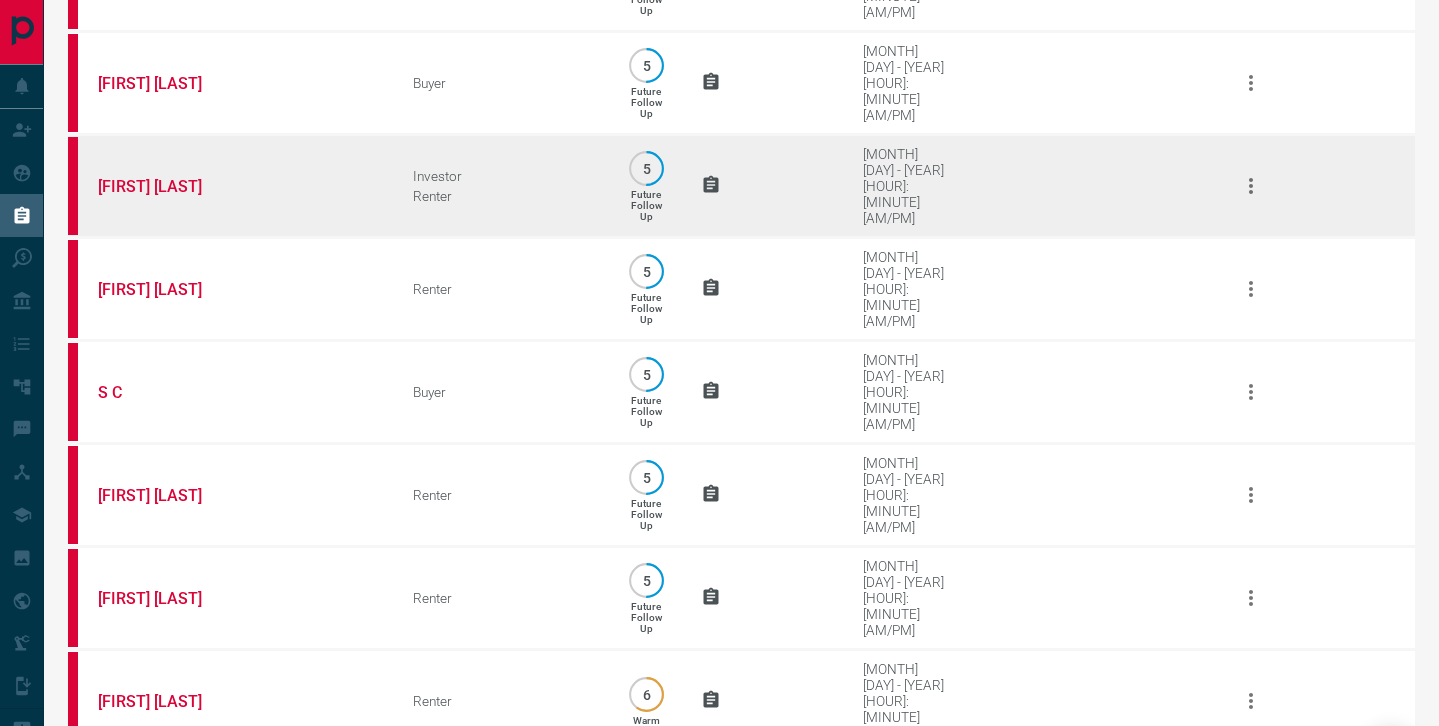 scroll, scrollTop: 802, scrollLeft: 0, axis: vertical 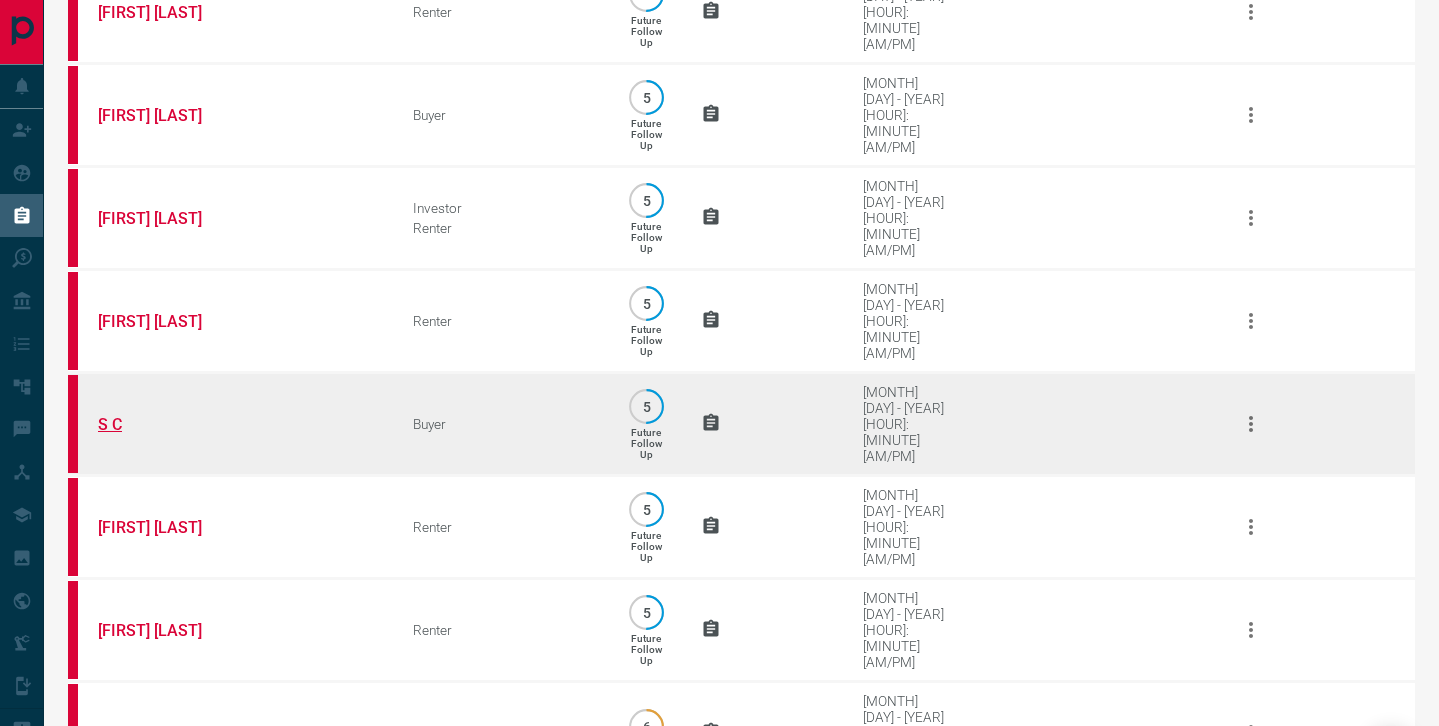 click on "S C" at bounding box center (173, 424) 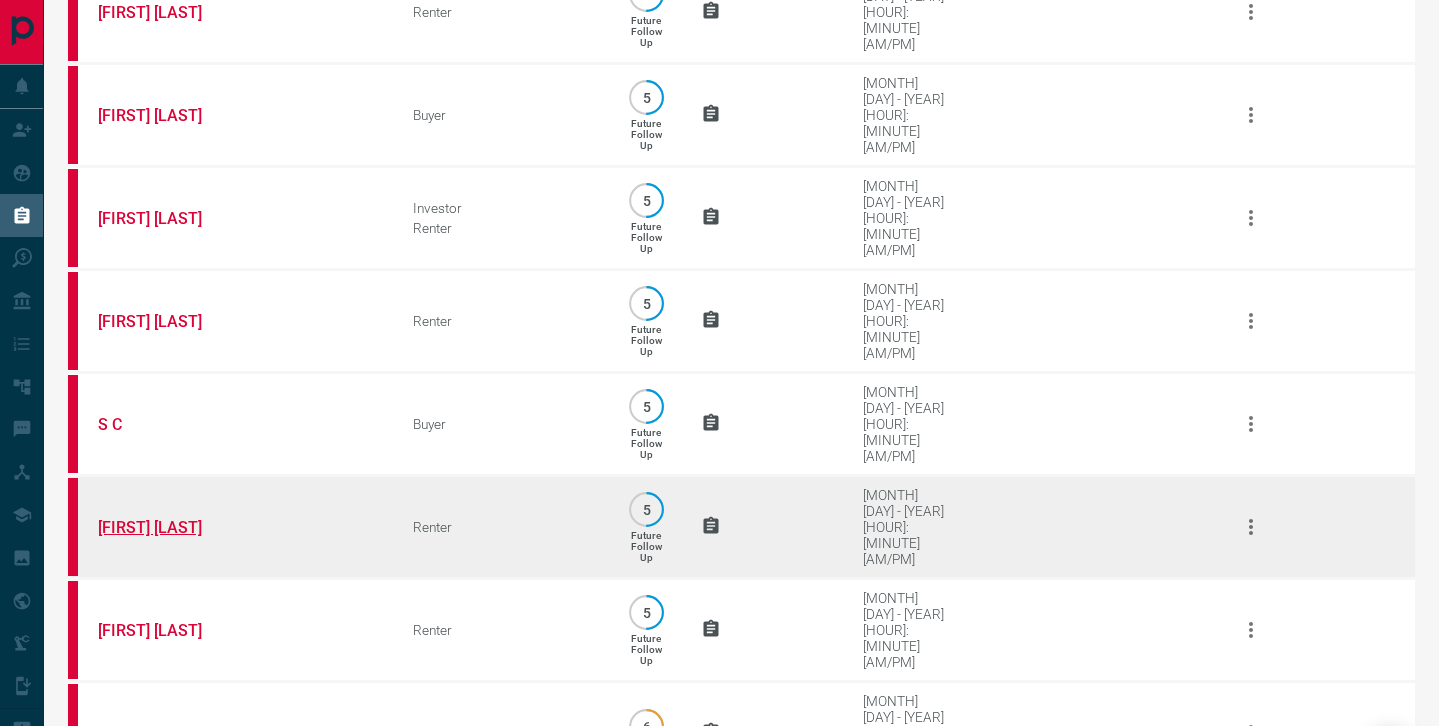 click on "[FIRST] [LAST]" at bounding box center [173, 527] 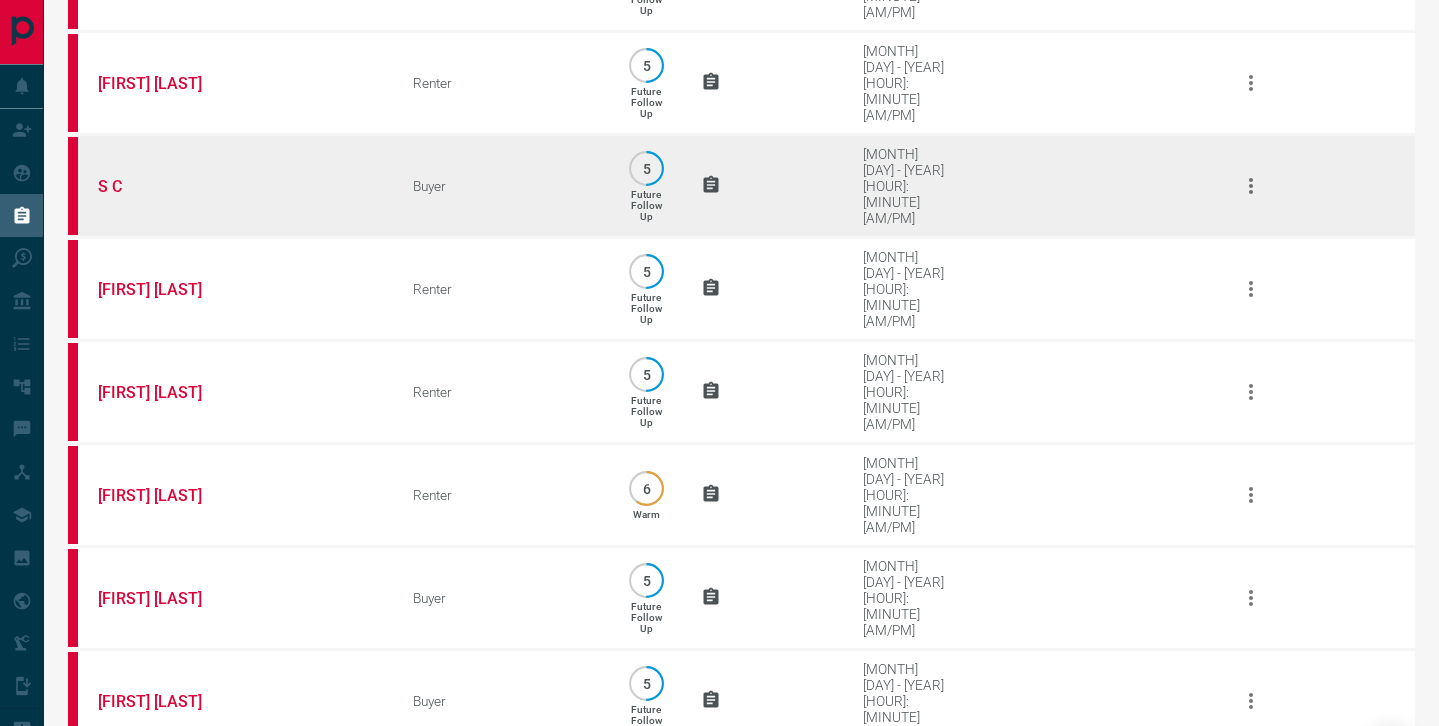 scroll, scrollTop: 1045, scrollLeft: 0, axis: vertical 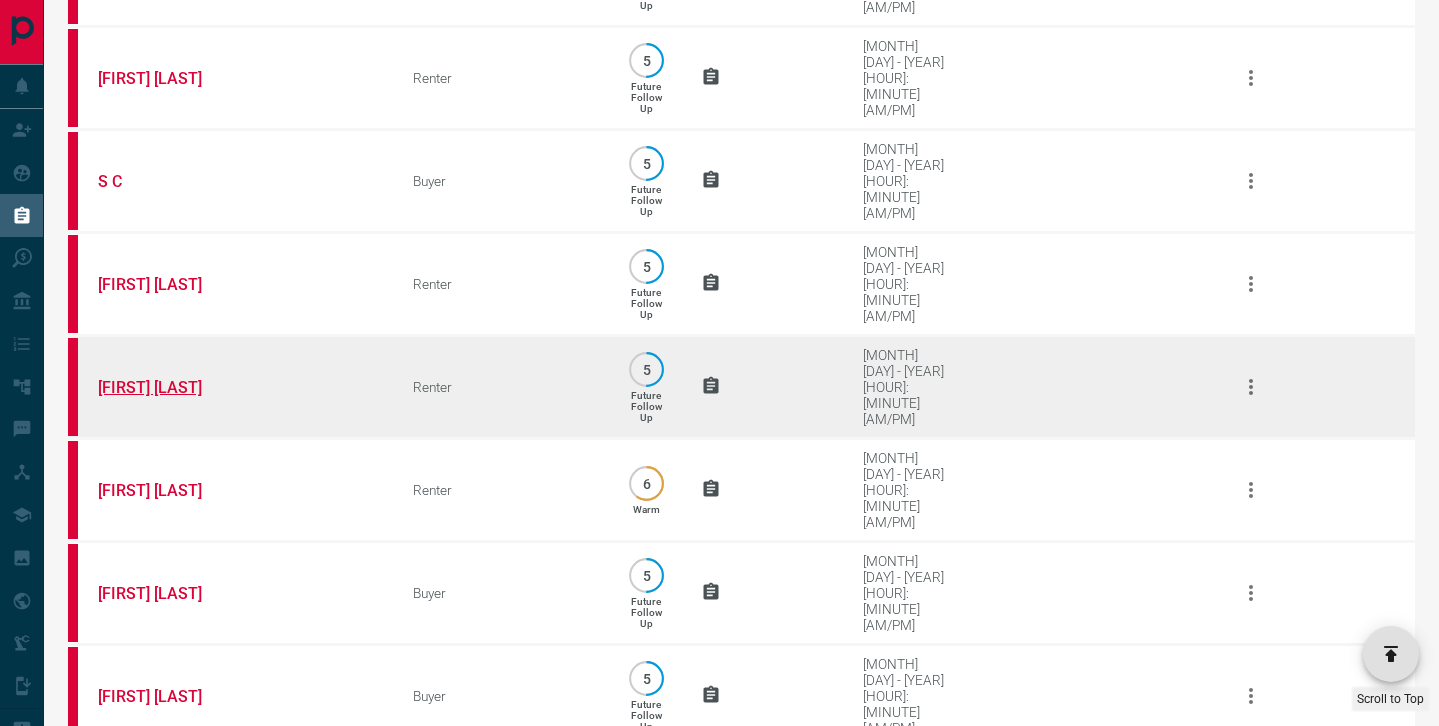 click on "[FIRST] [LAST]" at bounding box center (173, 387) 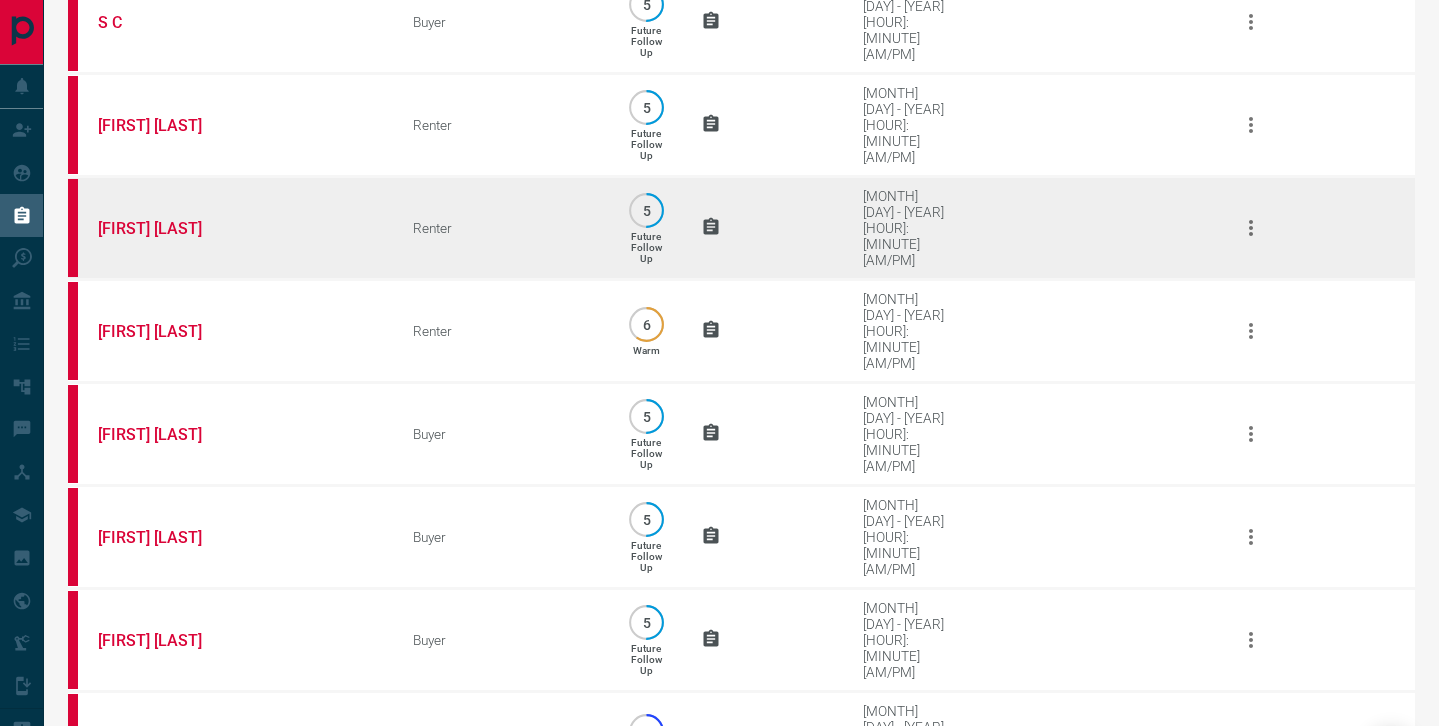 scroll, scrollTop: 1205, scrollLeft: 0, axis: vertical 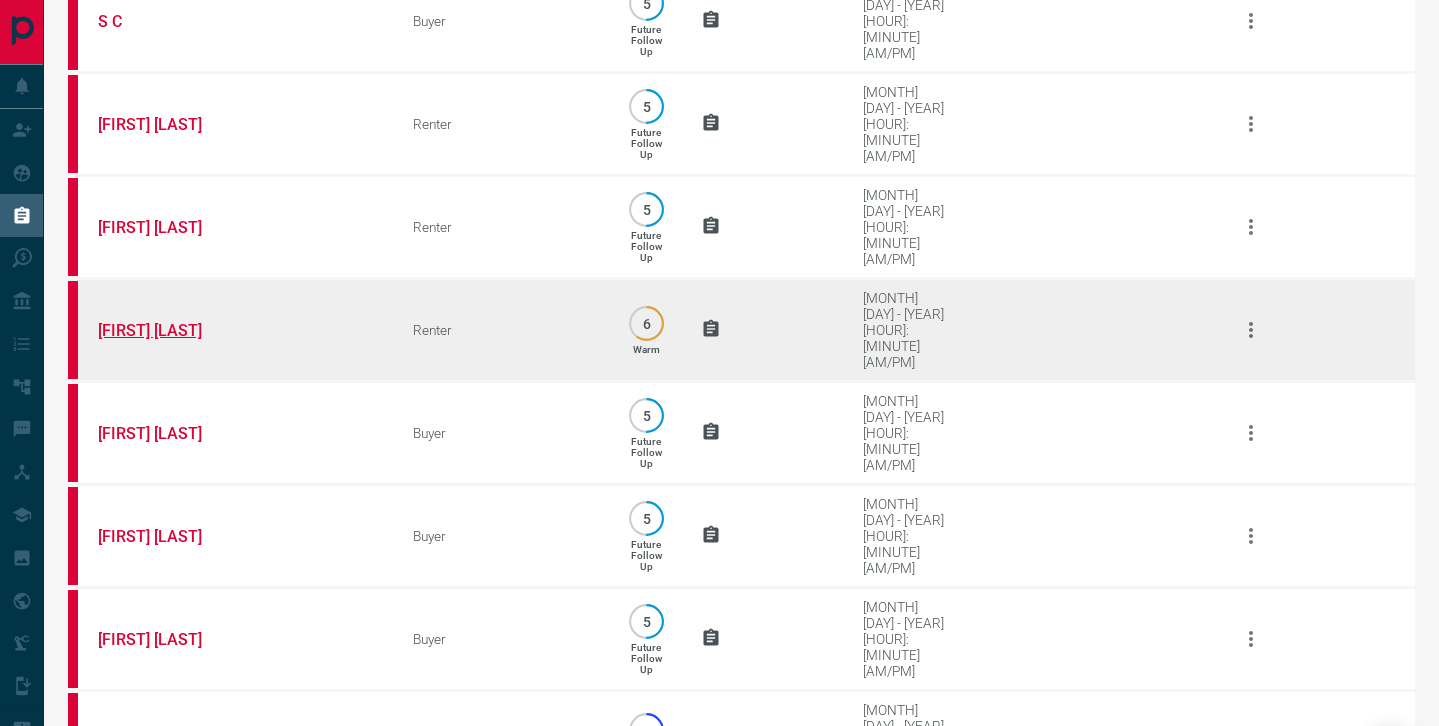 click on "[FIRST] [LAST]" at bounding box center (173, 330) 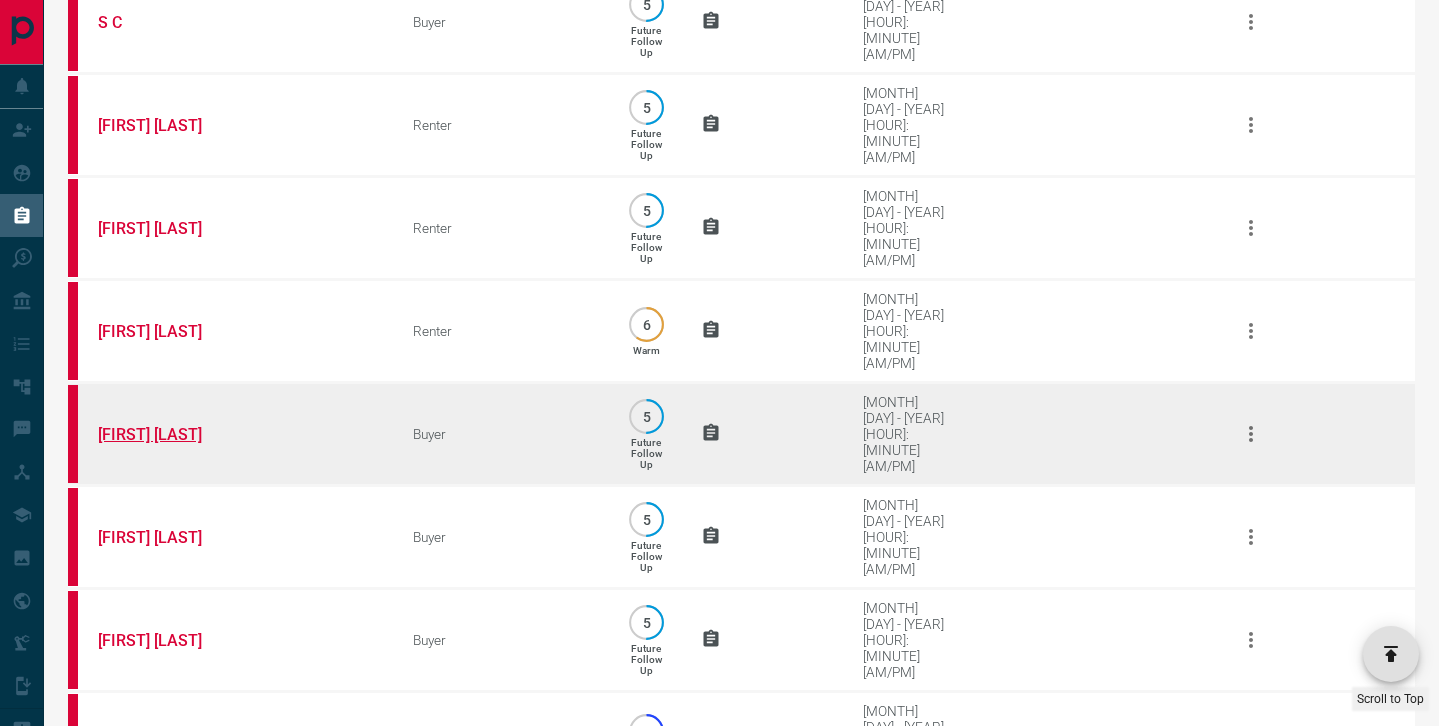 scroll, scrollTop: 1201, scrollLeft: 0, axis: vertical 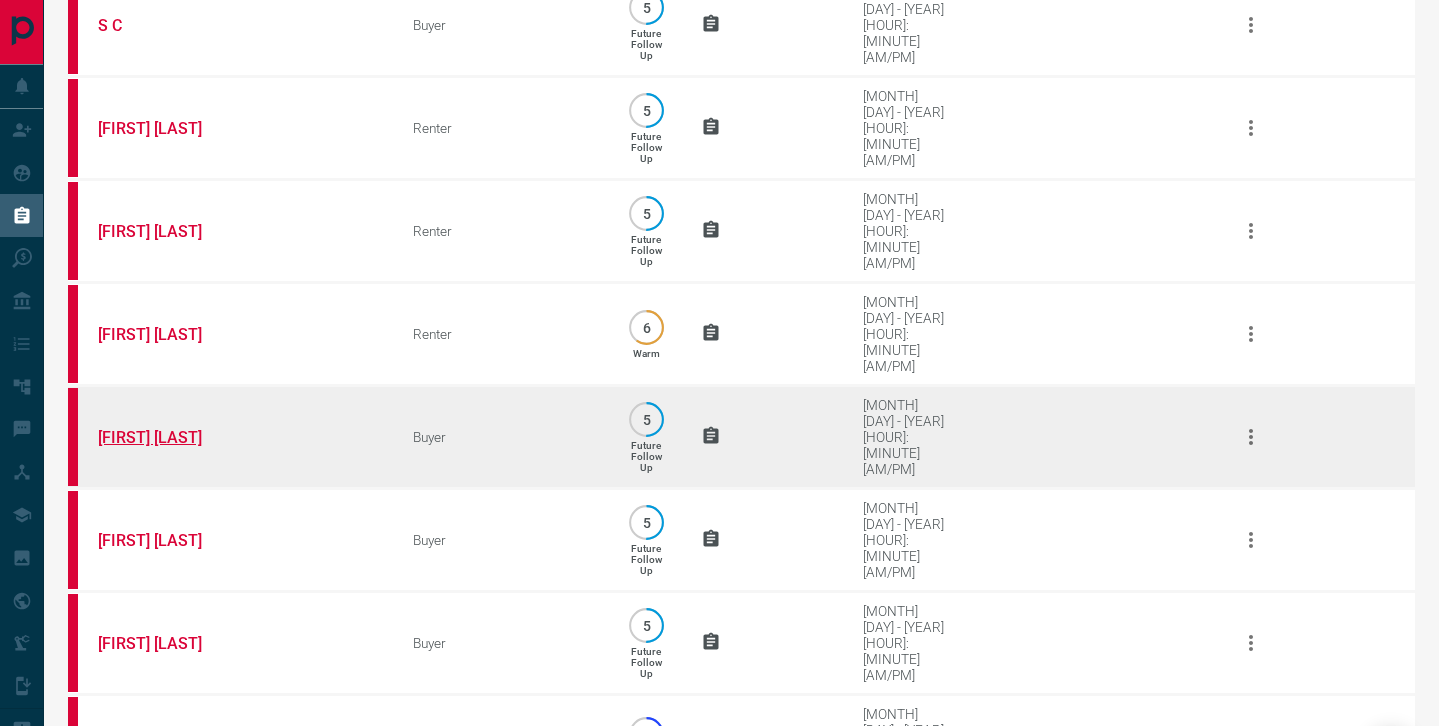 click on "[FIRST] [LAST]" at bounding box center [173, 437] 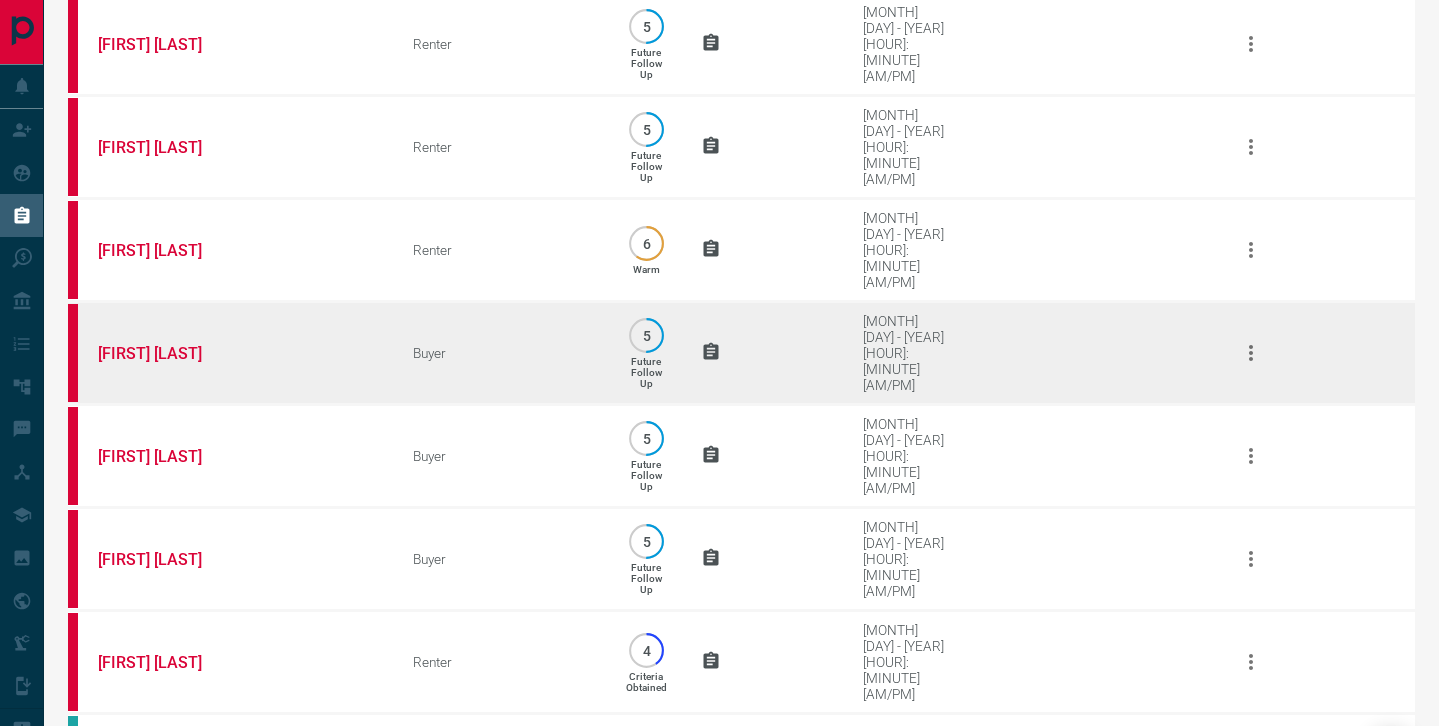 scroll, scrollTop: 1316, scrollLeft: 0, axis: vertical 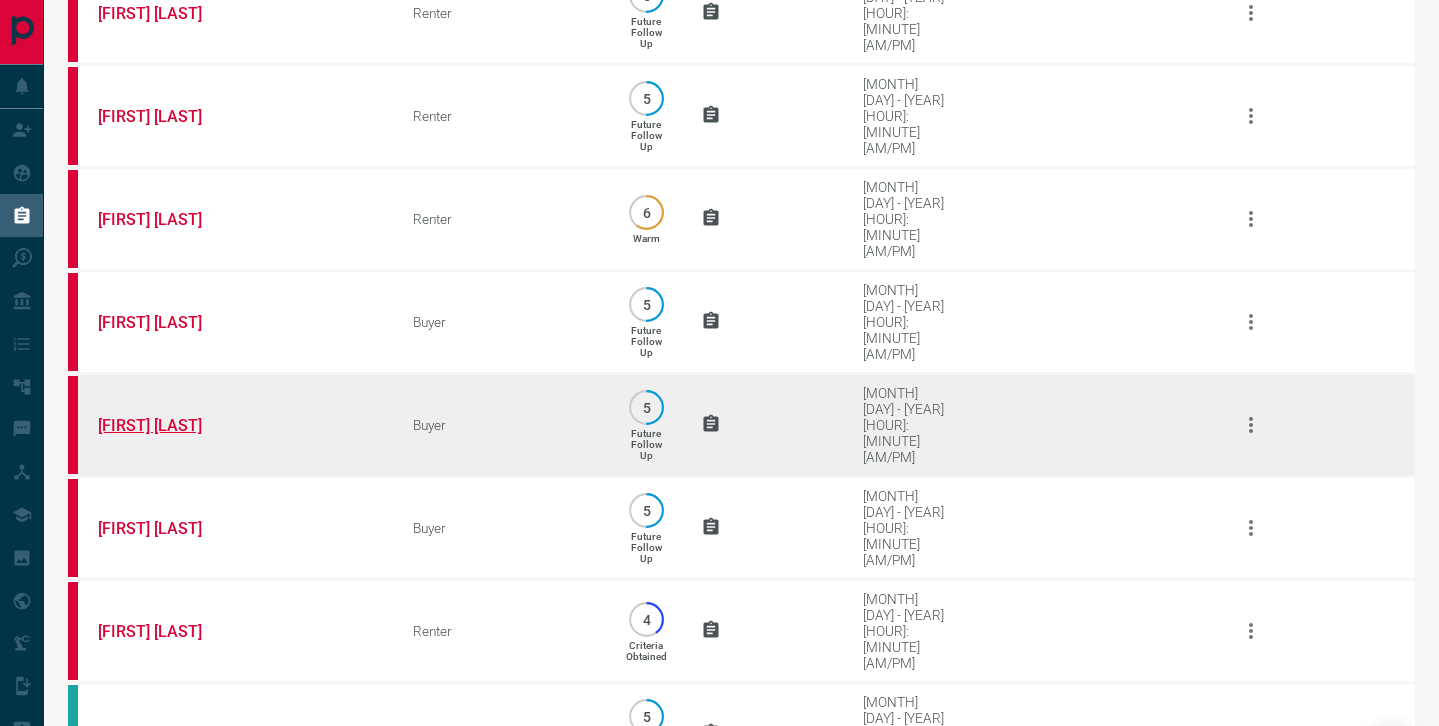 click on "[FIRST] [LAST]" at bounding box center [173, 425] 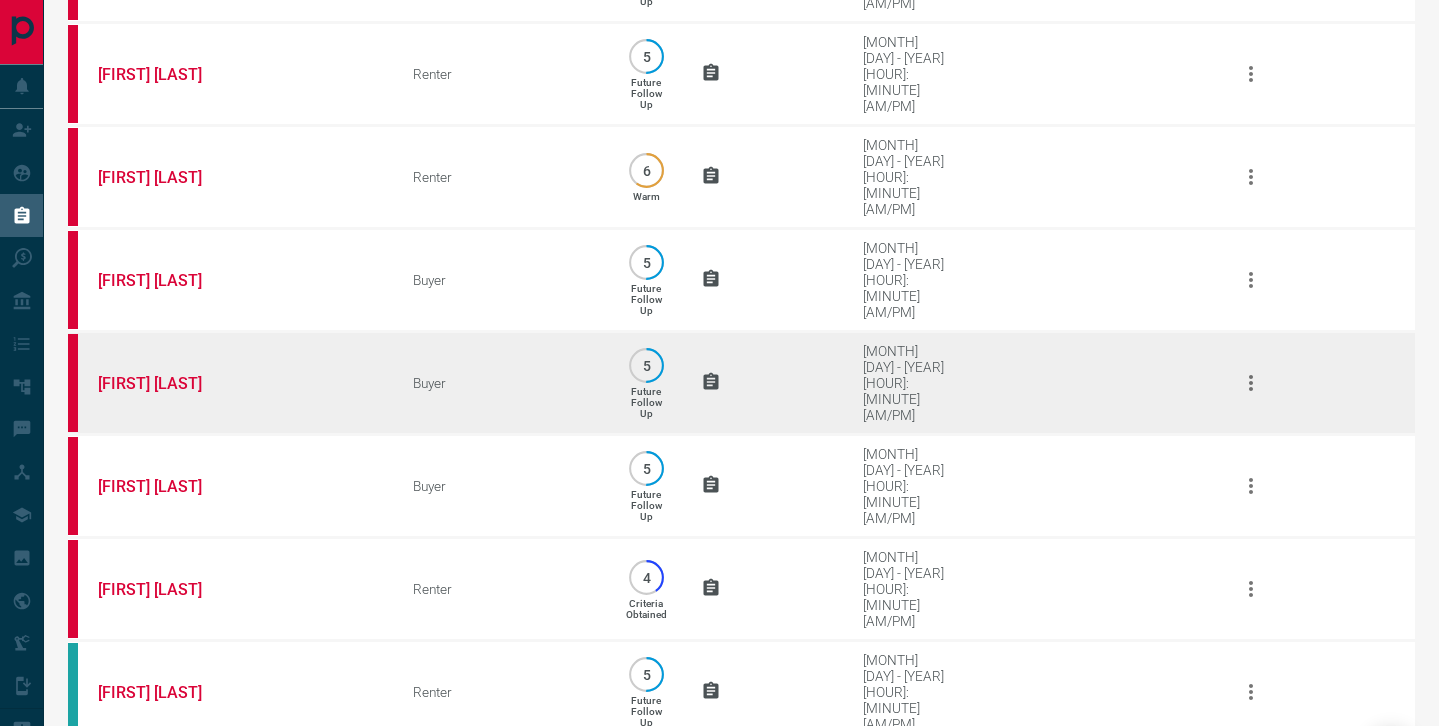 scroll, scrollTop: 1385, scrollLeft: 0, axis: vertical 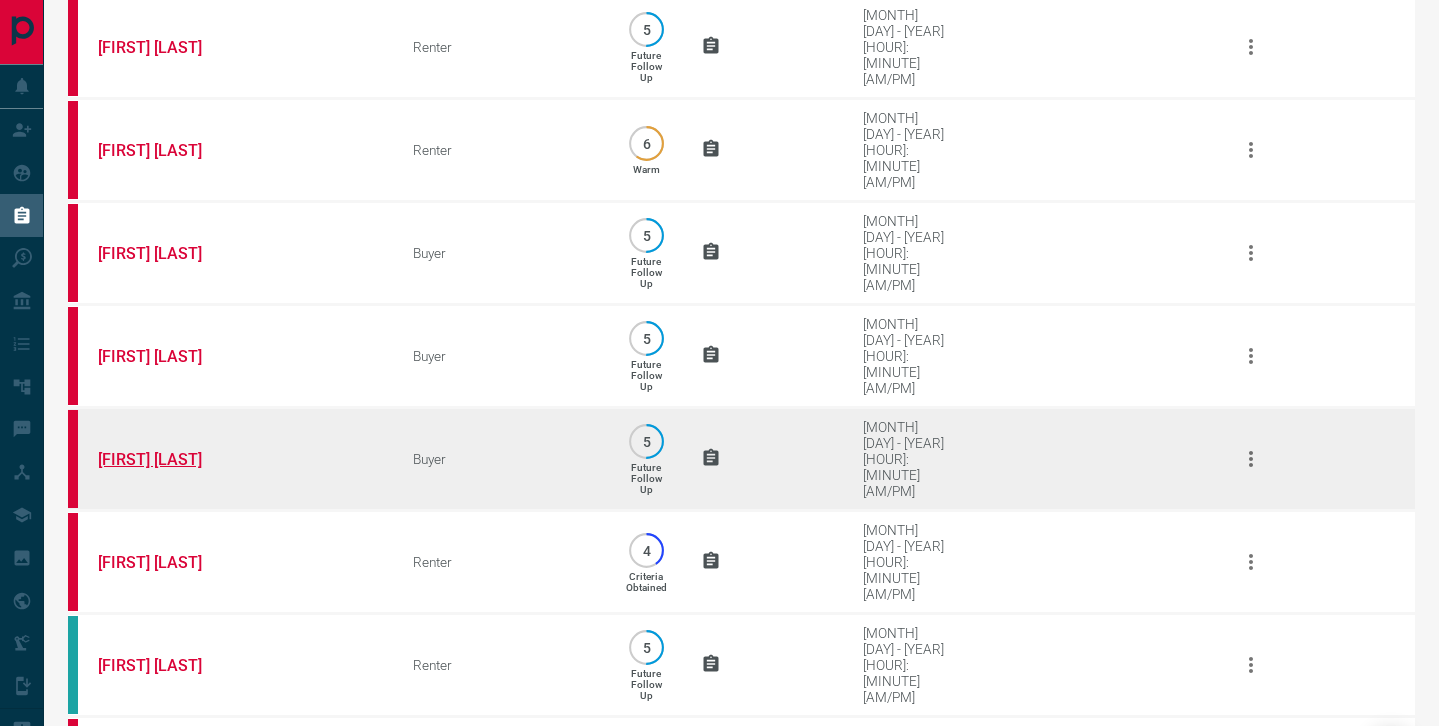 click on "[FIRST] [LAST]" at bounding box center [173, 459] 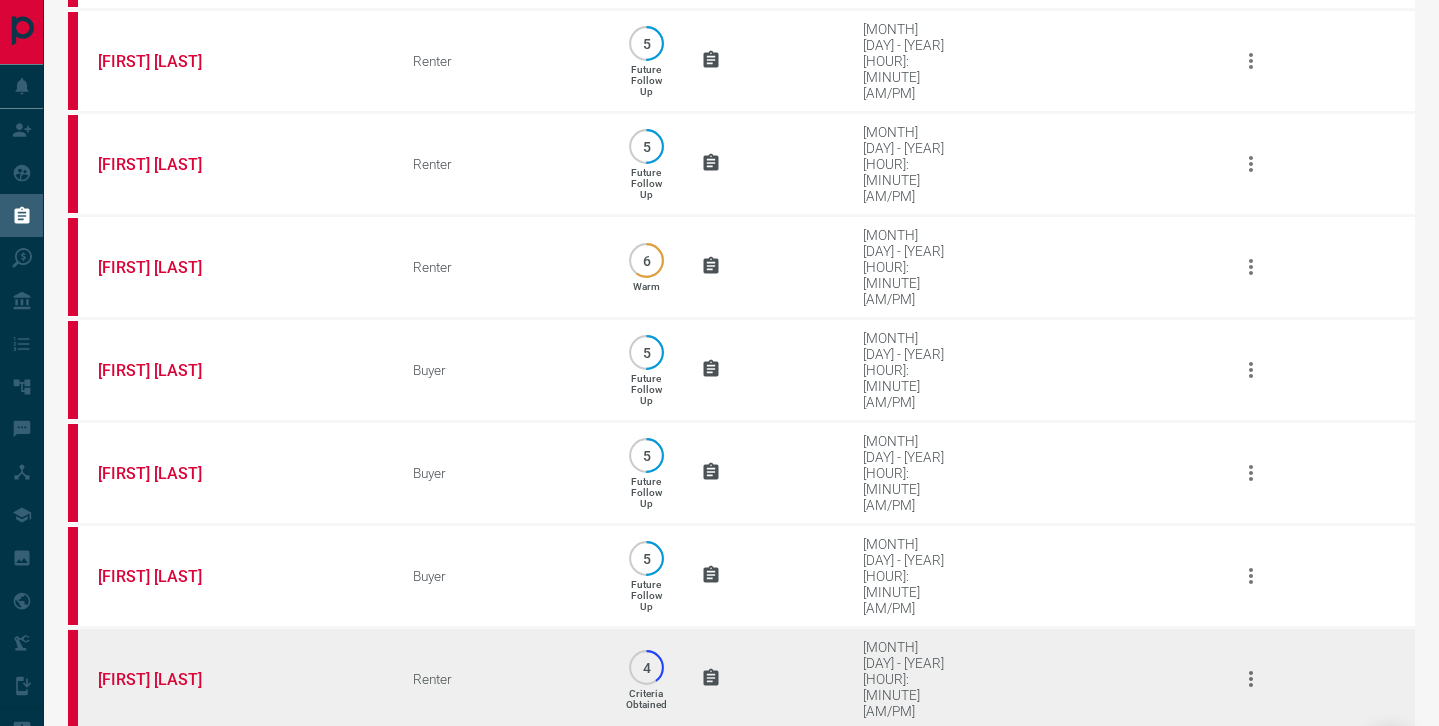 scroll, scrollTop: 1177, scrollLeft: 0, axis: vertical 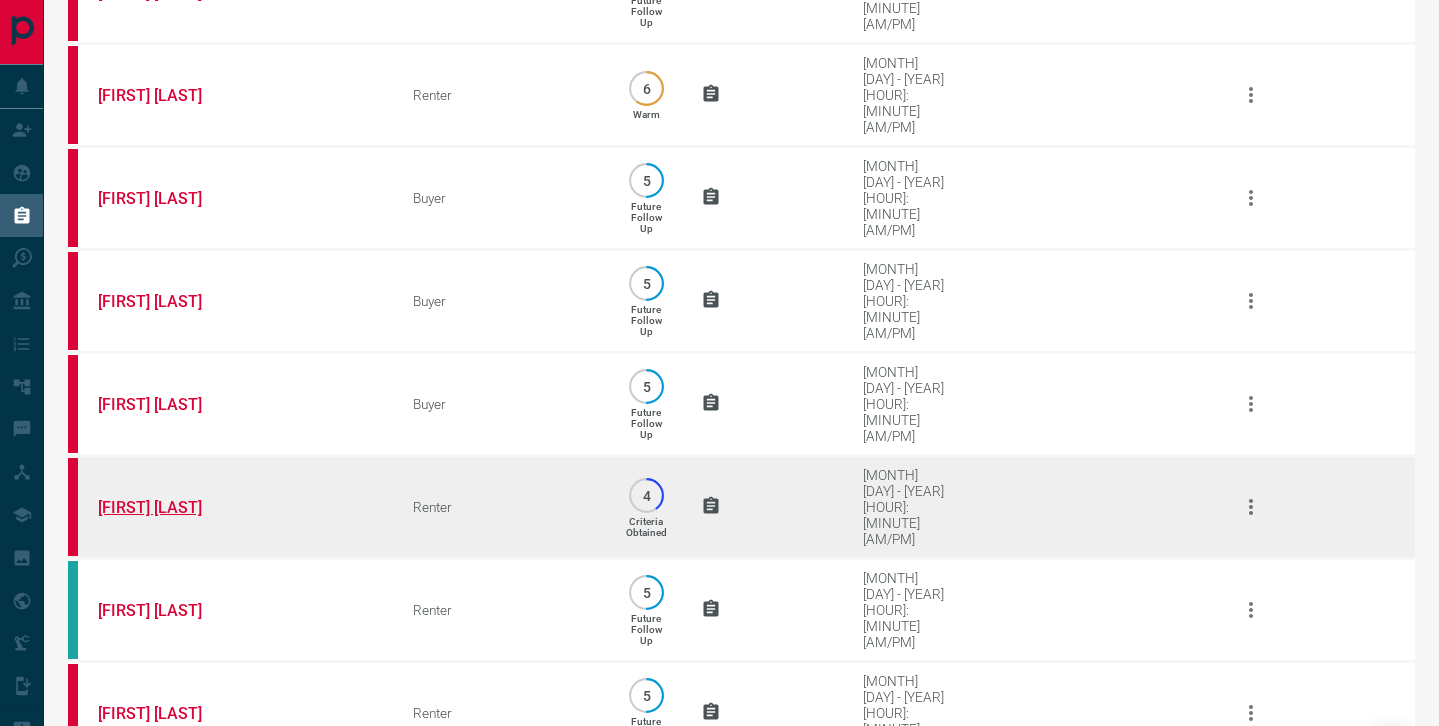 click on "[FIRST] [LAST]" at bounding box center [173, 507] 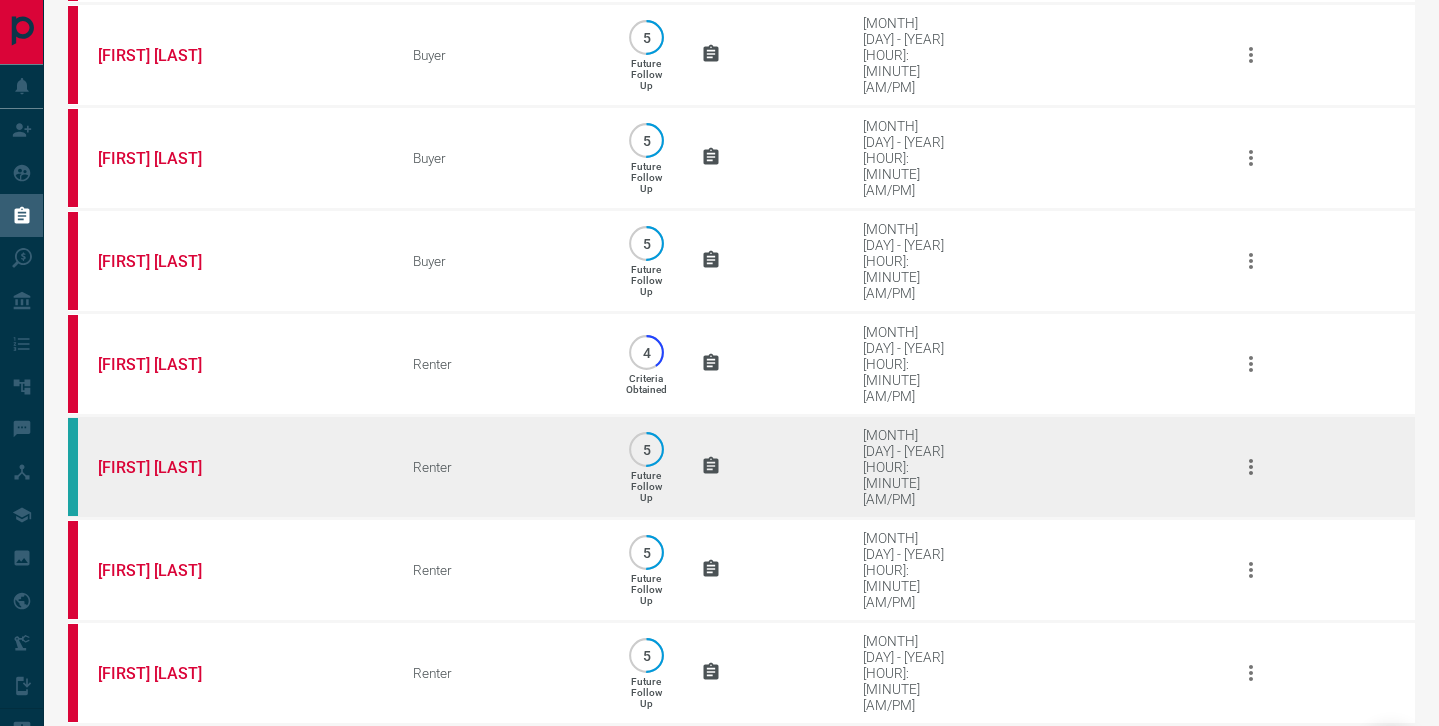 scroll, scrollTop: 1511, scrollLeft: 0, axis: vertical 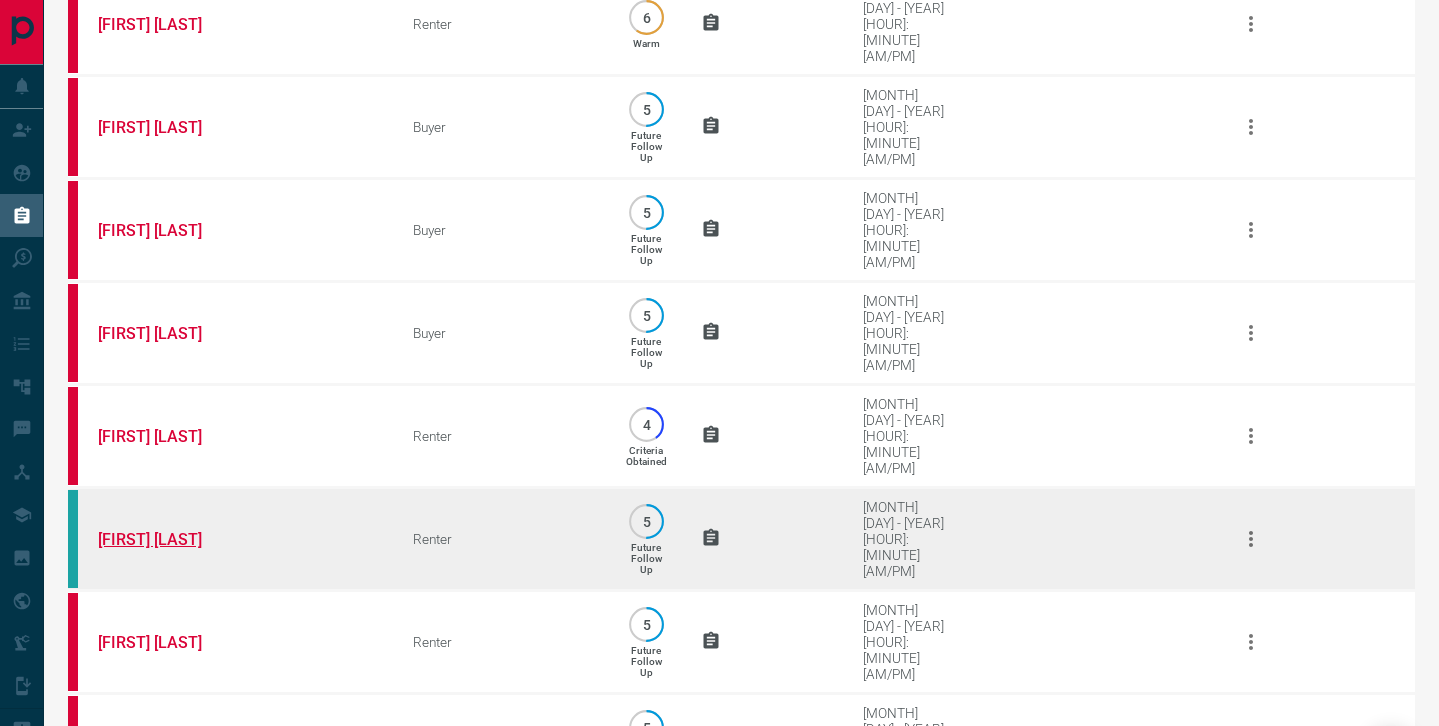 click on "[FIRST] [LAST]" at bounding box center (173, 539) 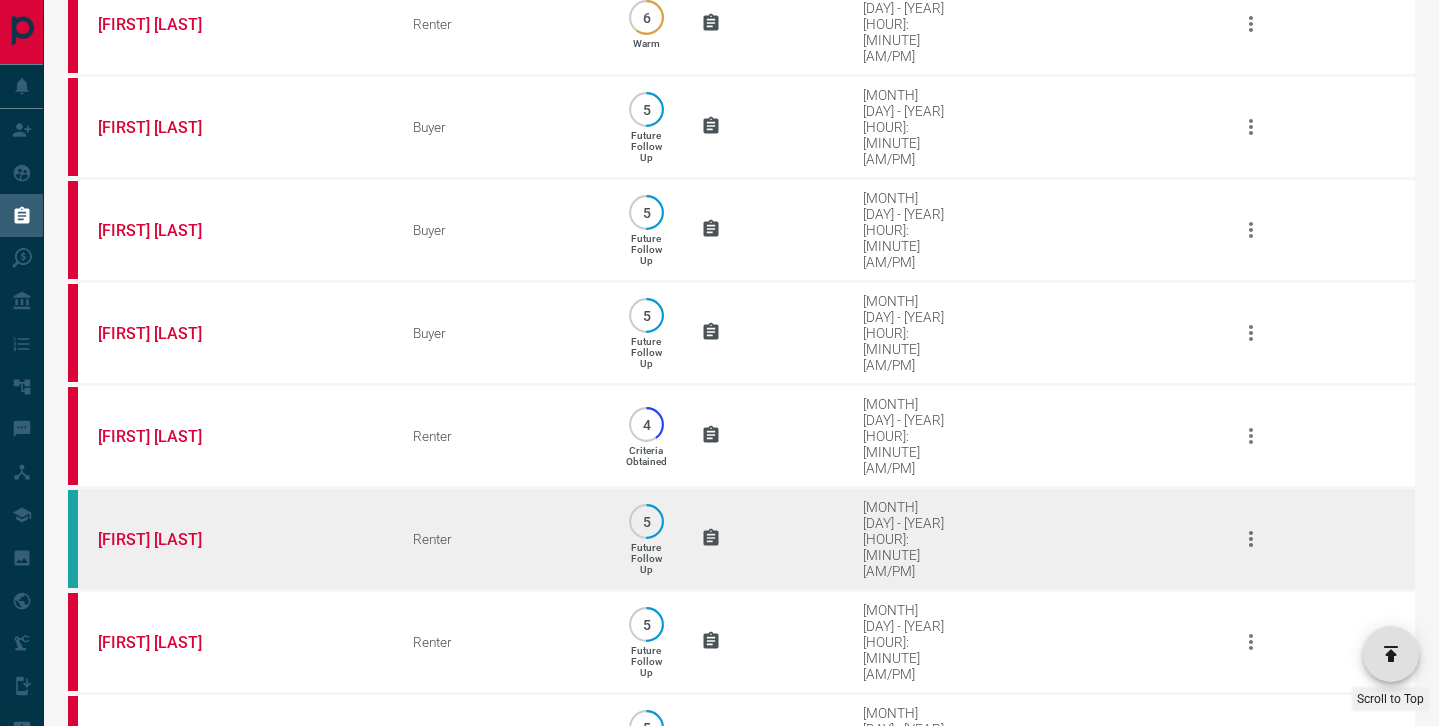 scroll, scrollTop: 1583, scrollLeft: 0, axis: vertical 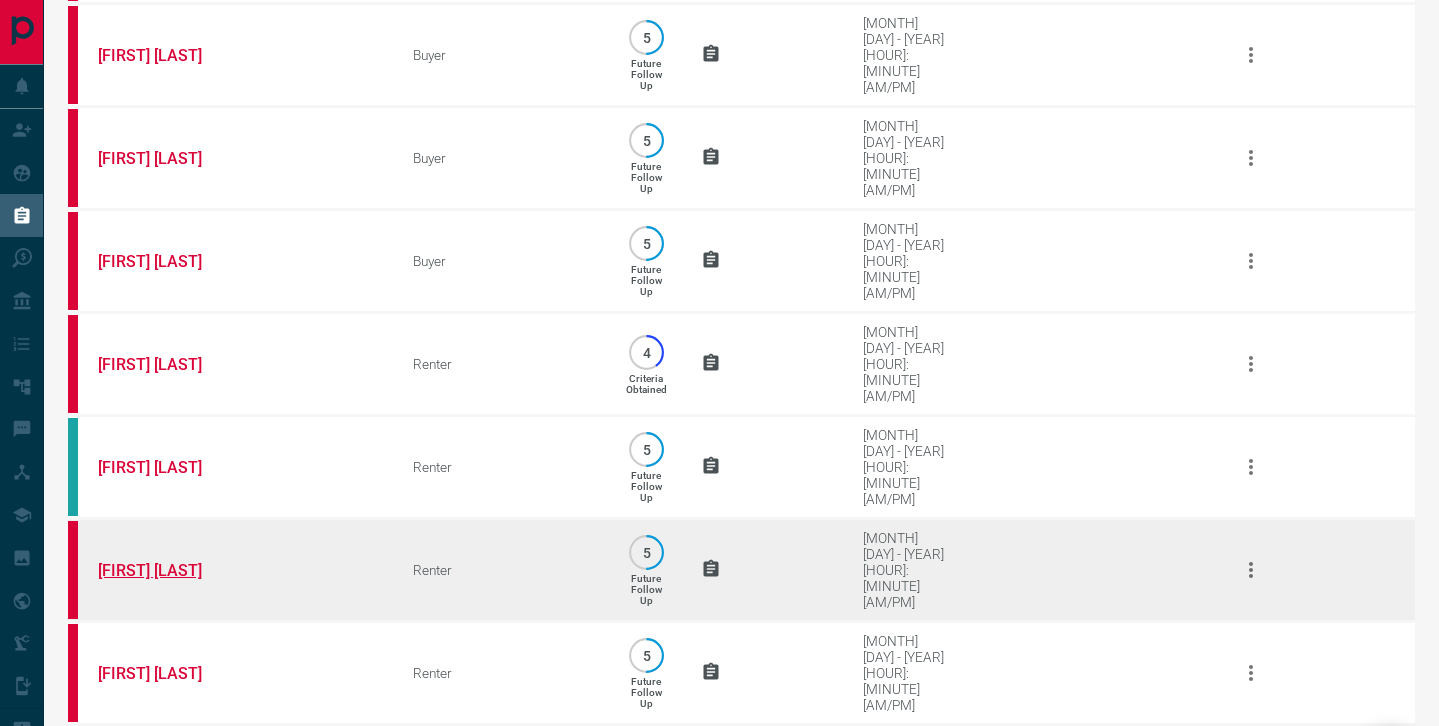 click on "[FIRST] [LAST]" at bounding box center [173, 570] 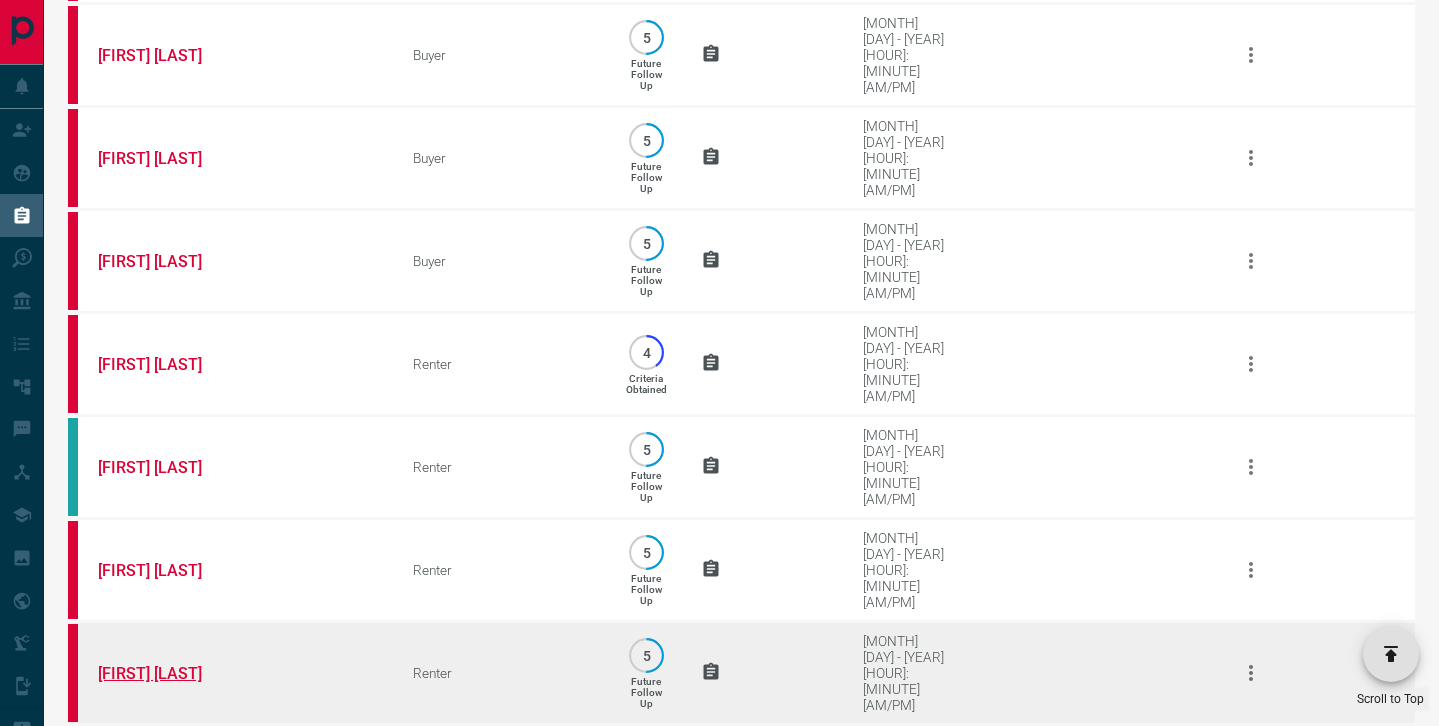 click on "[FIRST] [LAST]" at bounding box center [173, 673] 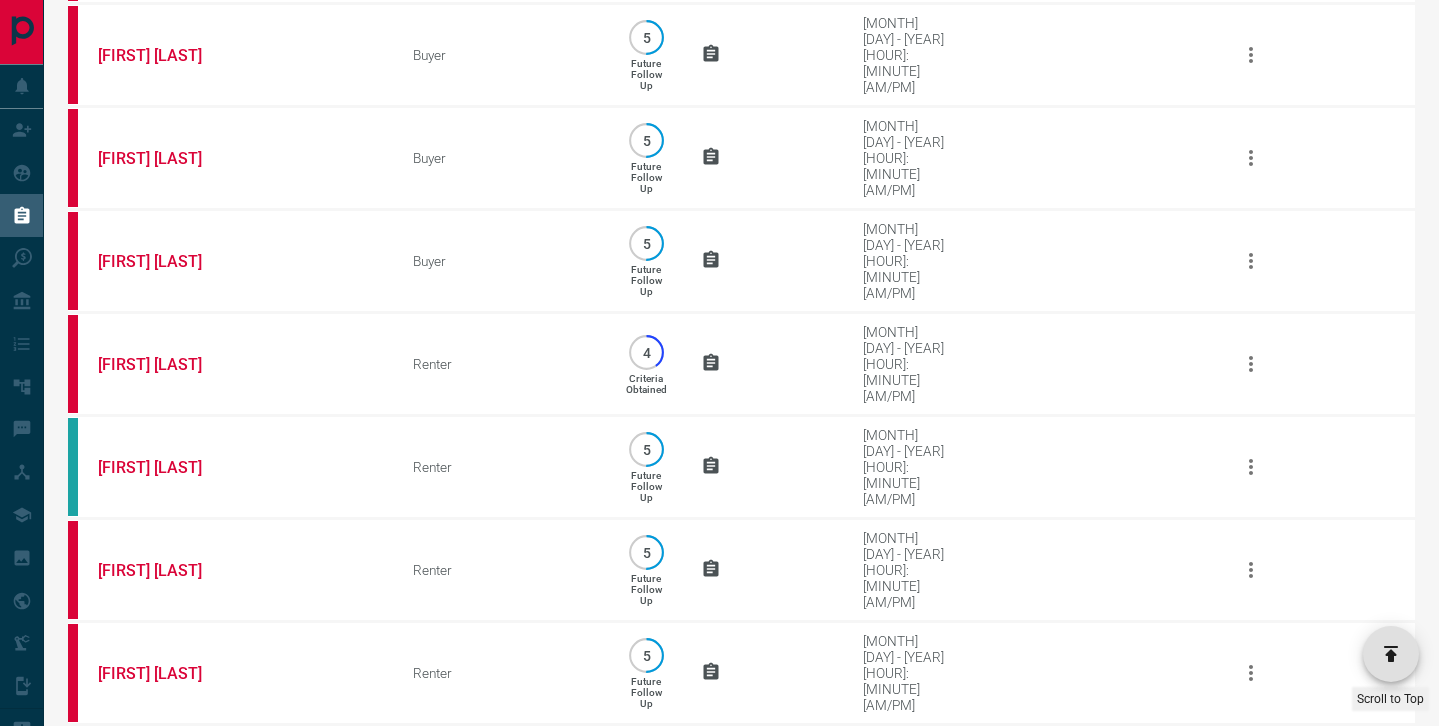 click on "[FIRST] [LAST]" at bounding box center [173, 776] 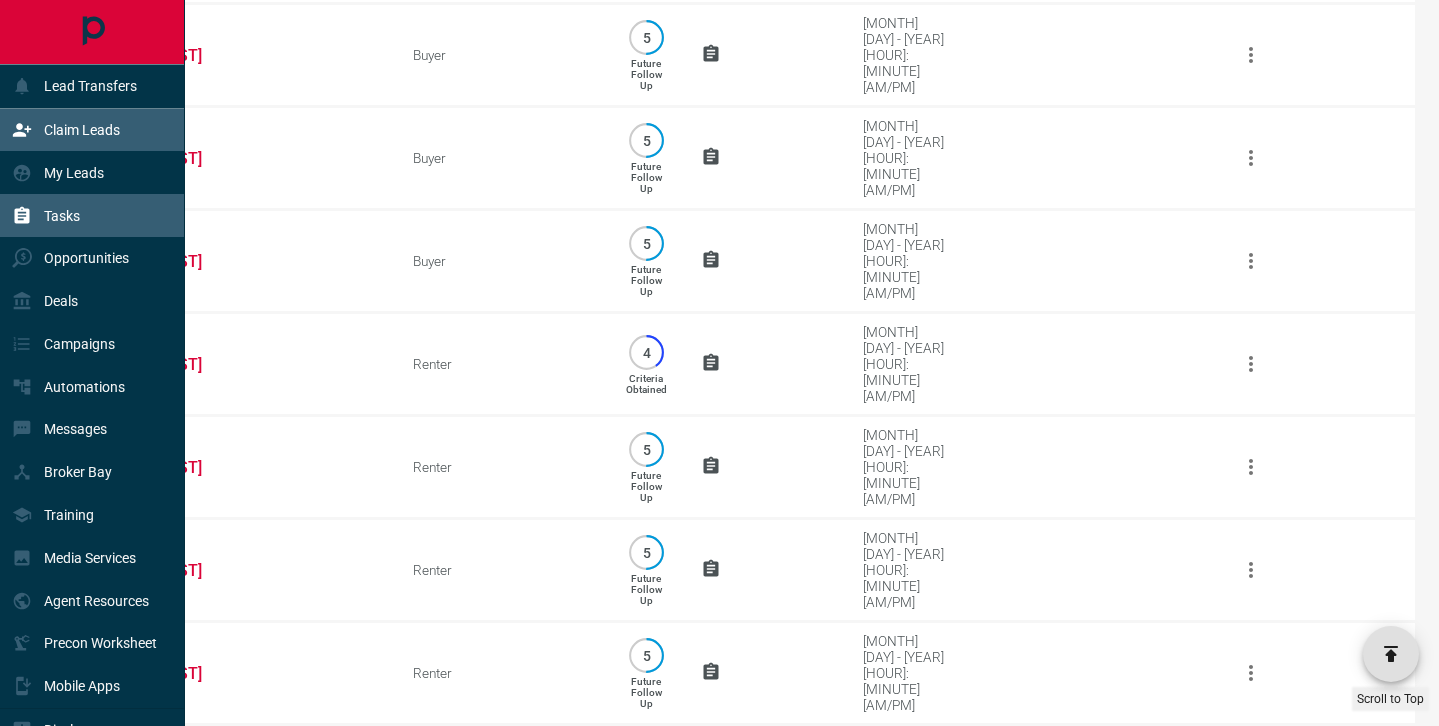 click on "Claim Leads" at bounding box center (82, 130) 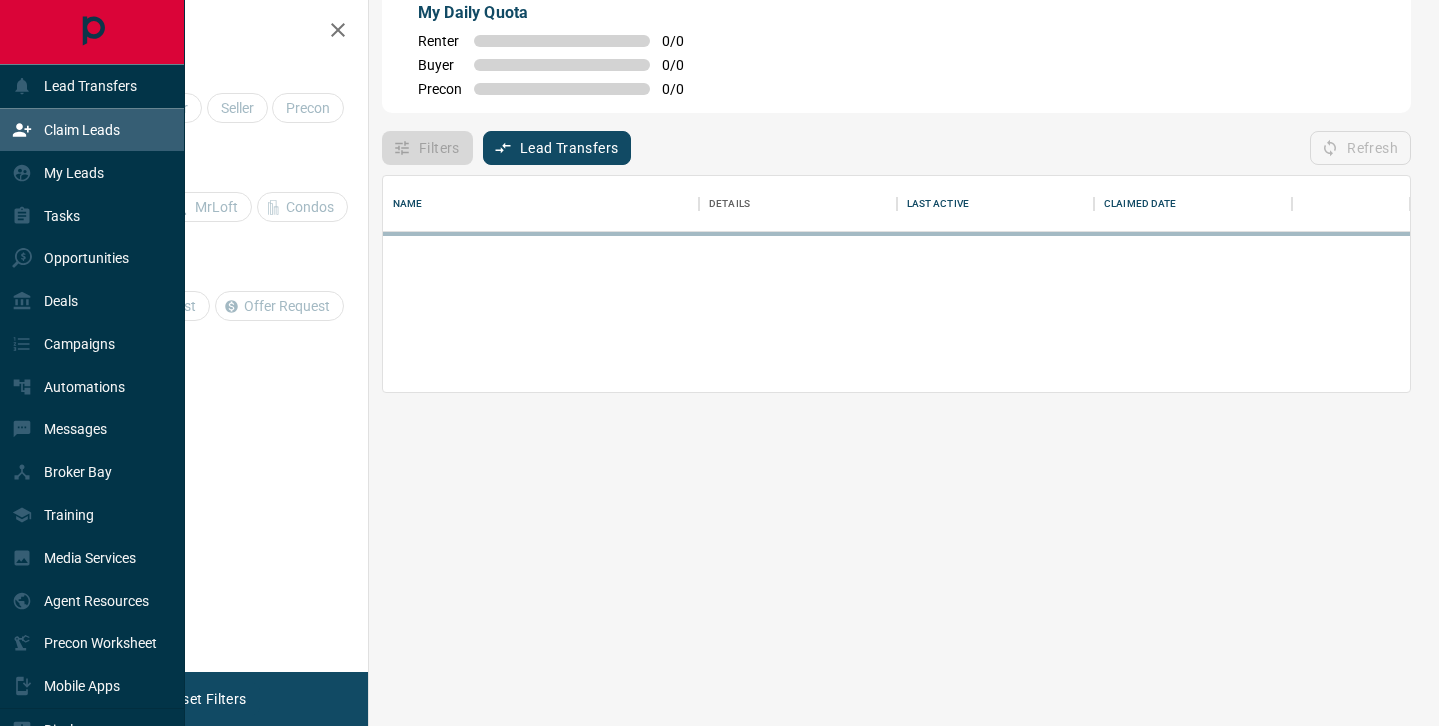 scroll, scrollTop: 0, scrollLeft: 0, axis: both 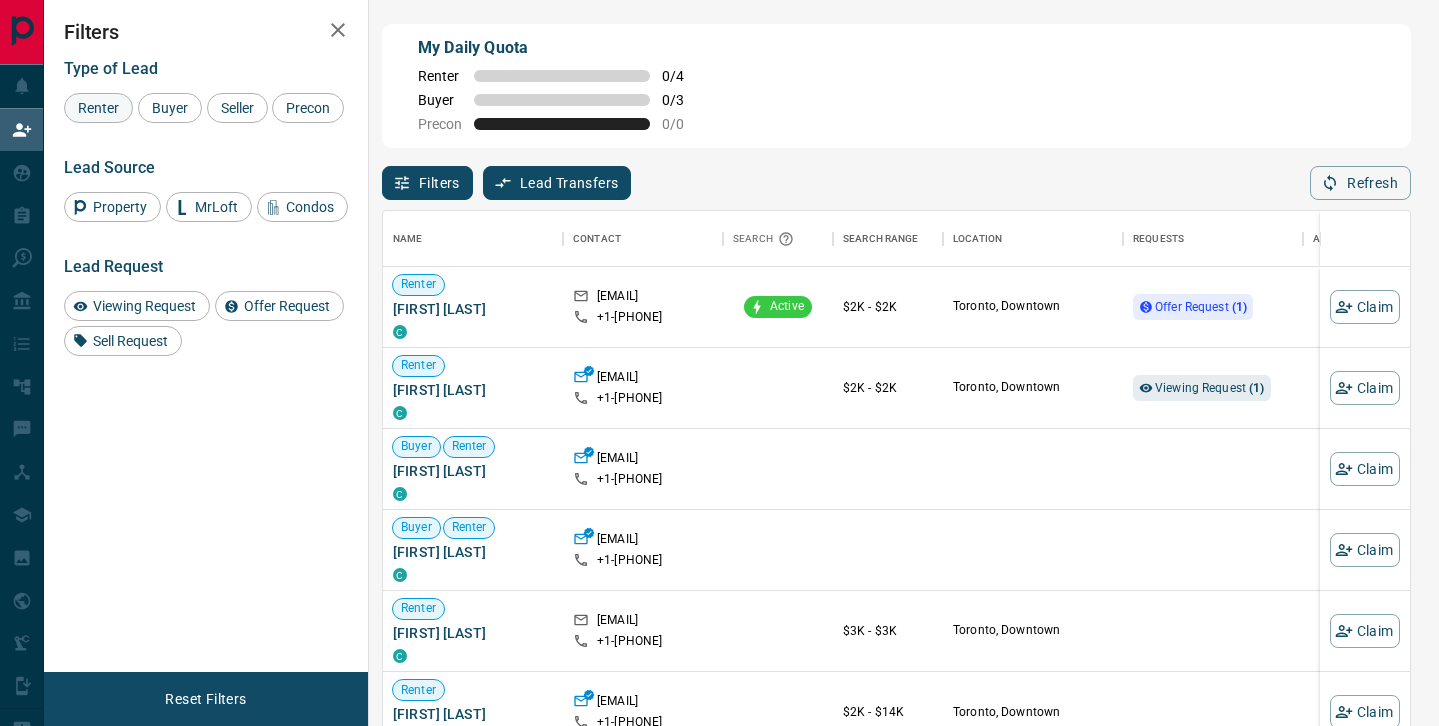 click on "Renter" at bounding box center (98, 108) 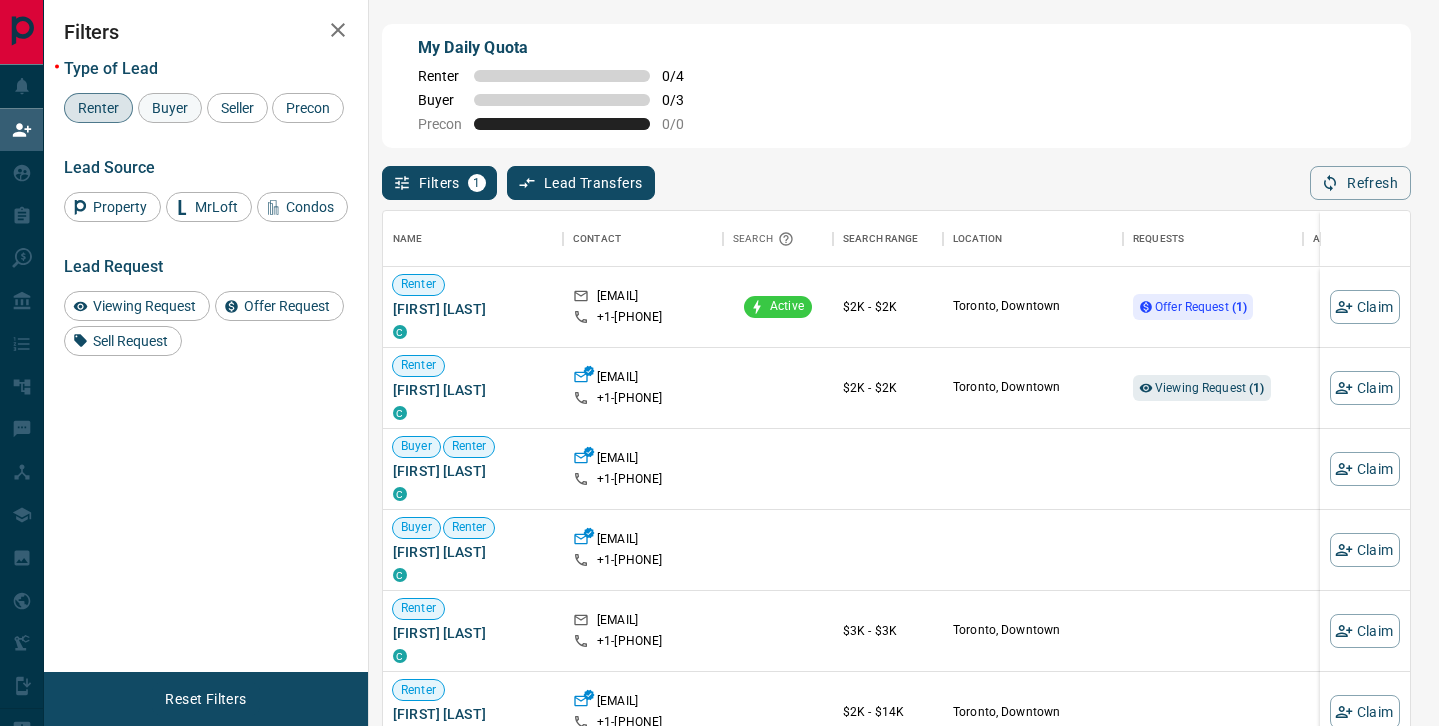 click on "Buyer" at bounding box center (170, 108) 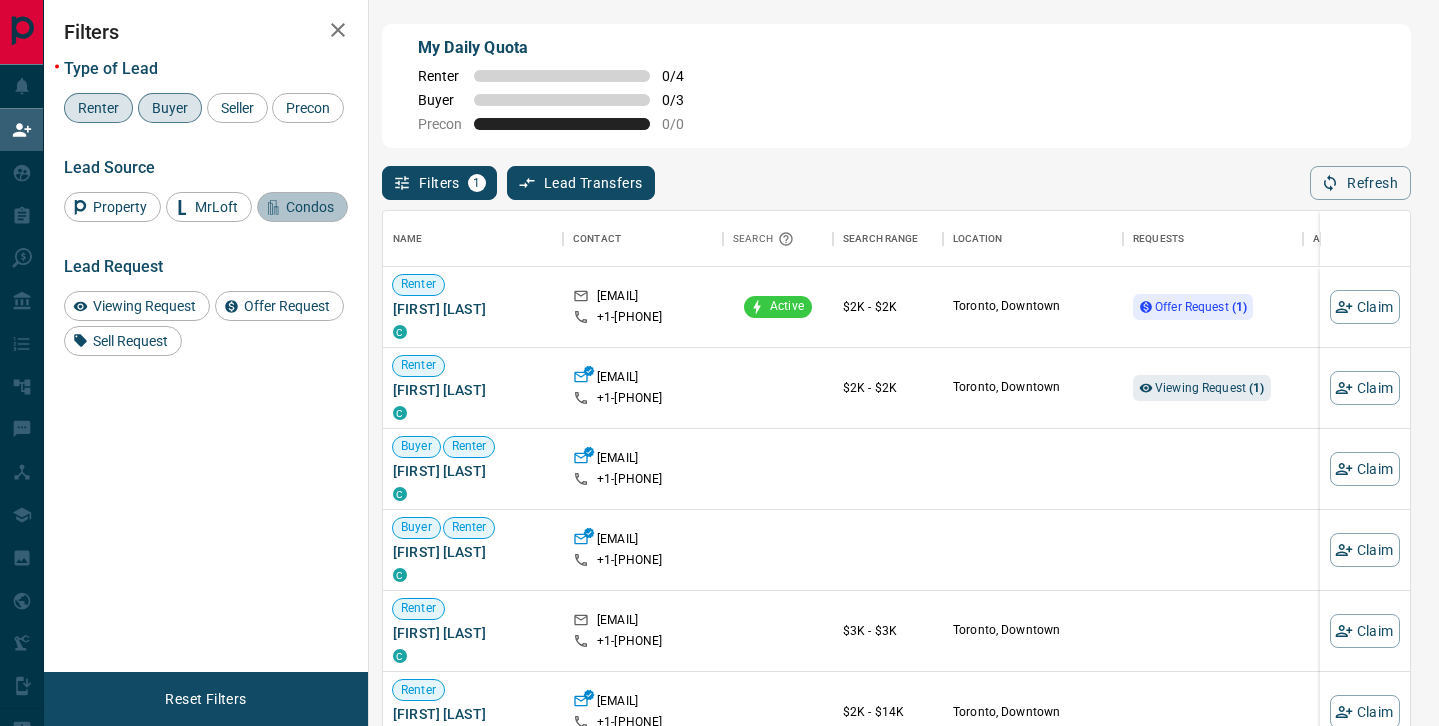 click on "Condos" at bounding box center (310, 207) 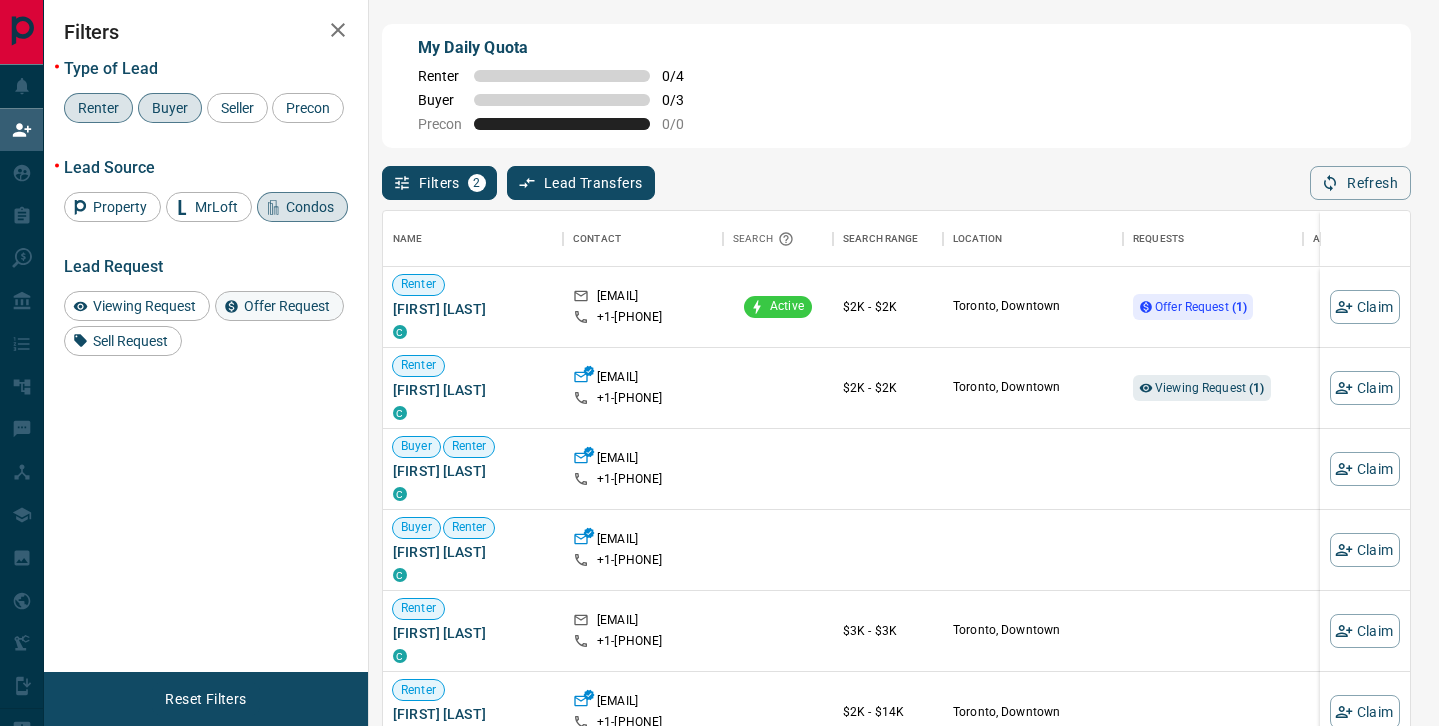 click on "Offer Request" at bounding box center [287, 306] 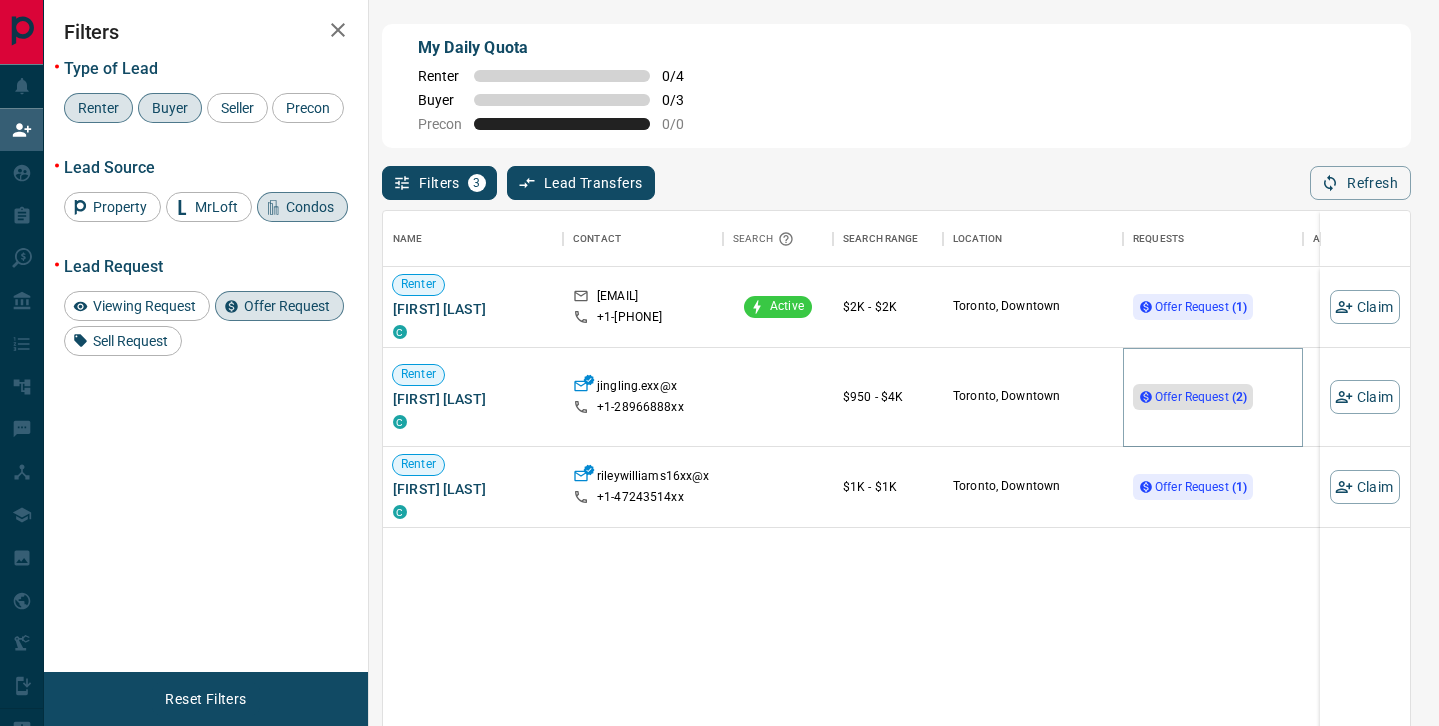 click on "Offer Request   ( 2 )" at bounding box center (1201, 397) 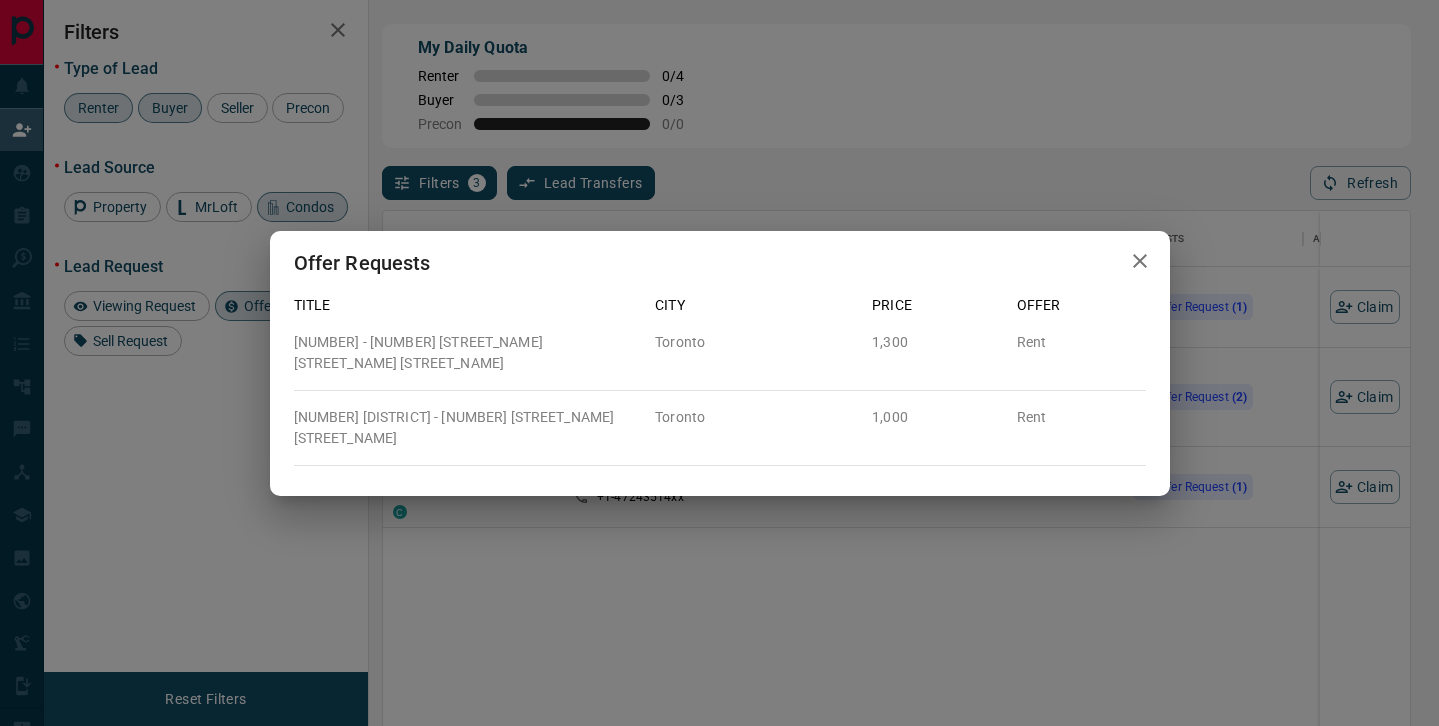 click 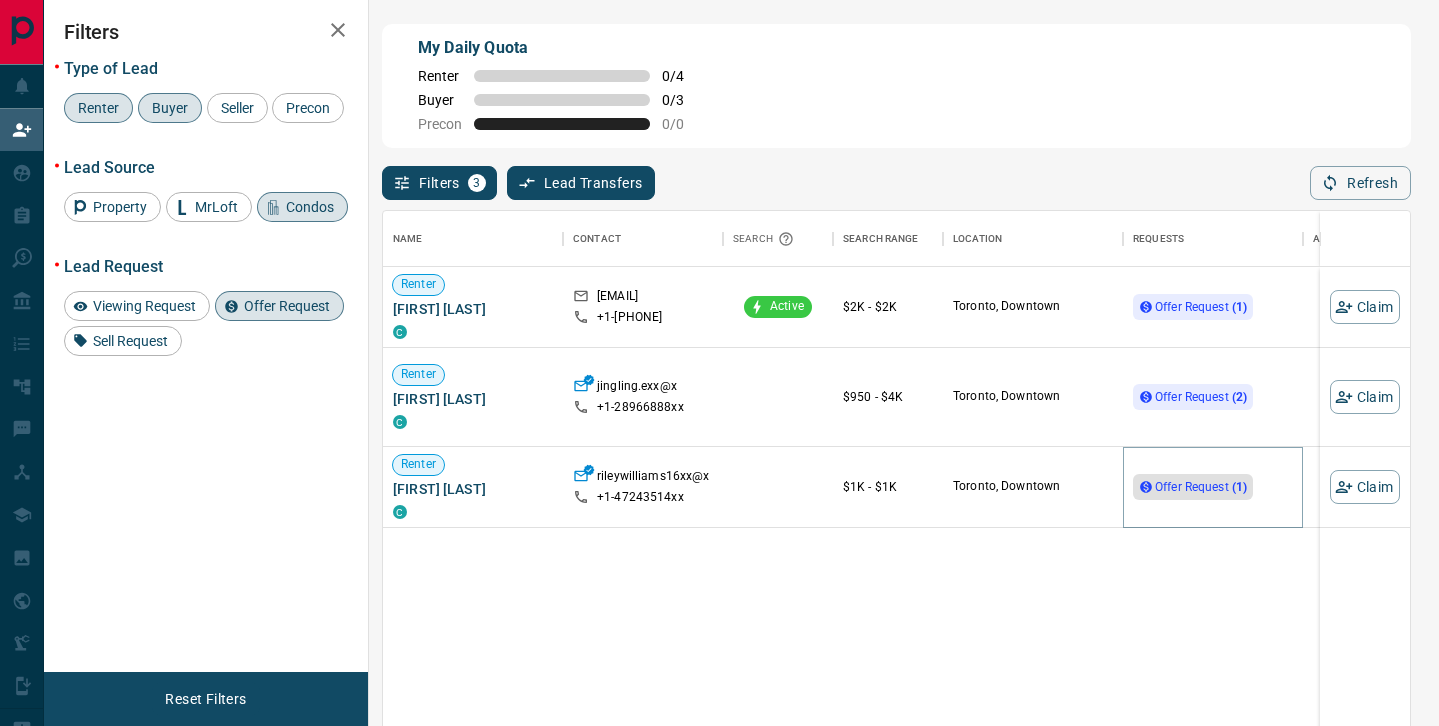 click on "Offer Request   ( 1 )" at bounding box center [1201, 487] 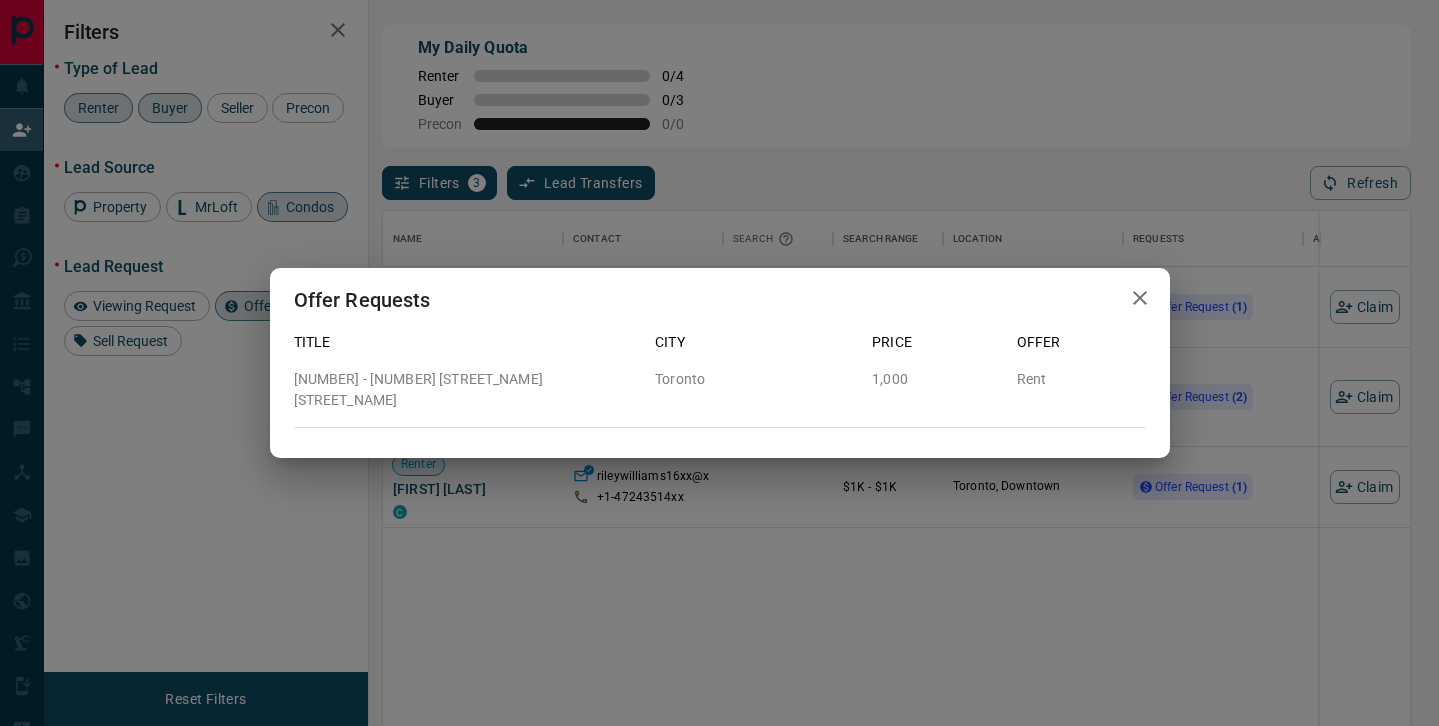 click 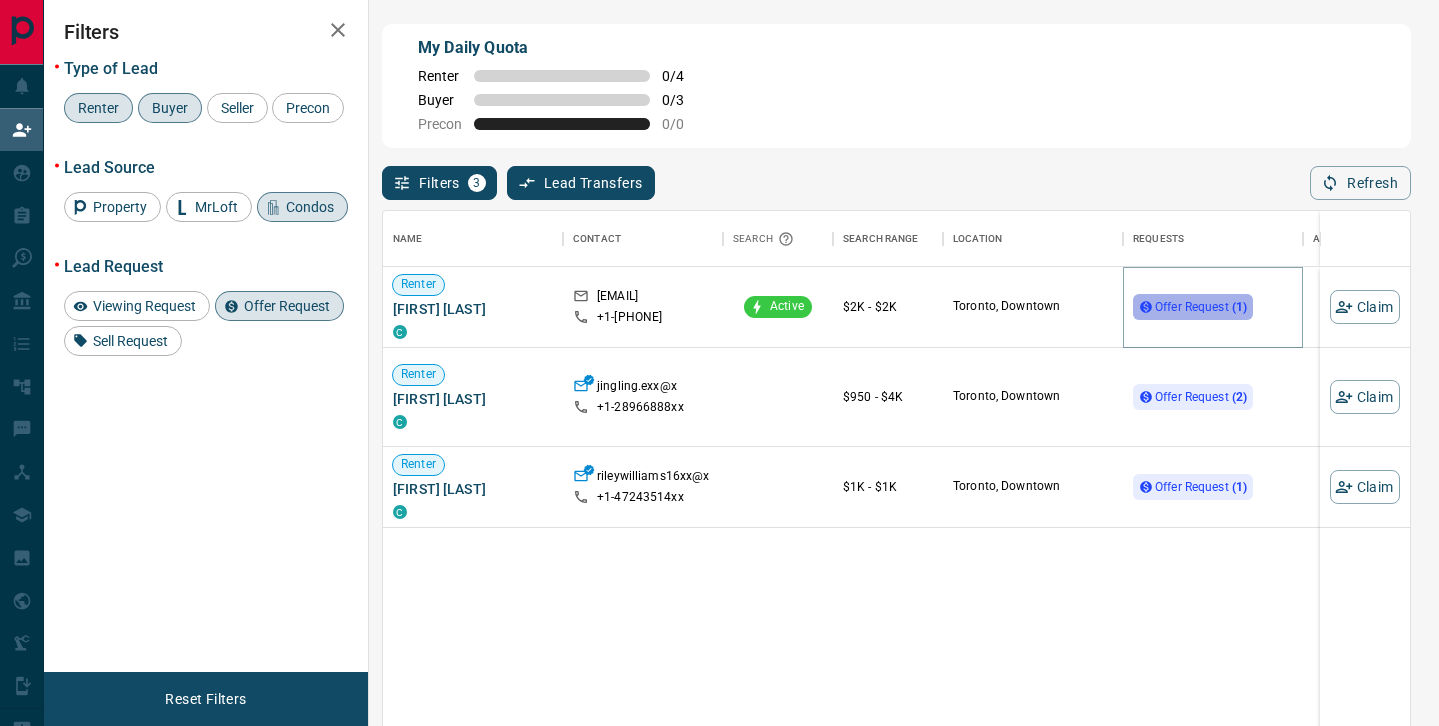click on "Offer Request   ( 1 )" at bounding box center (1201, 307) 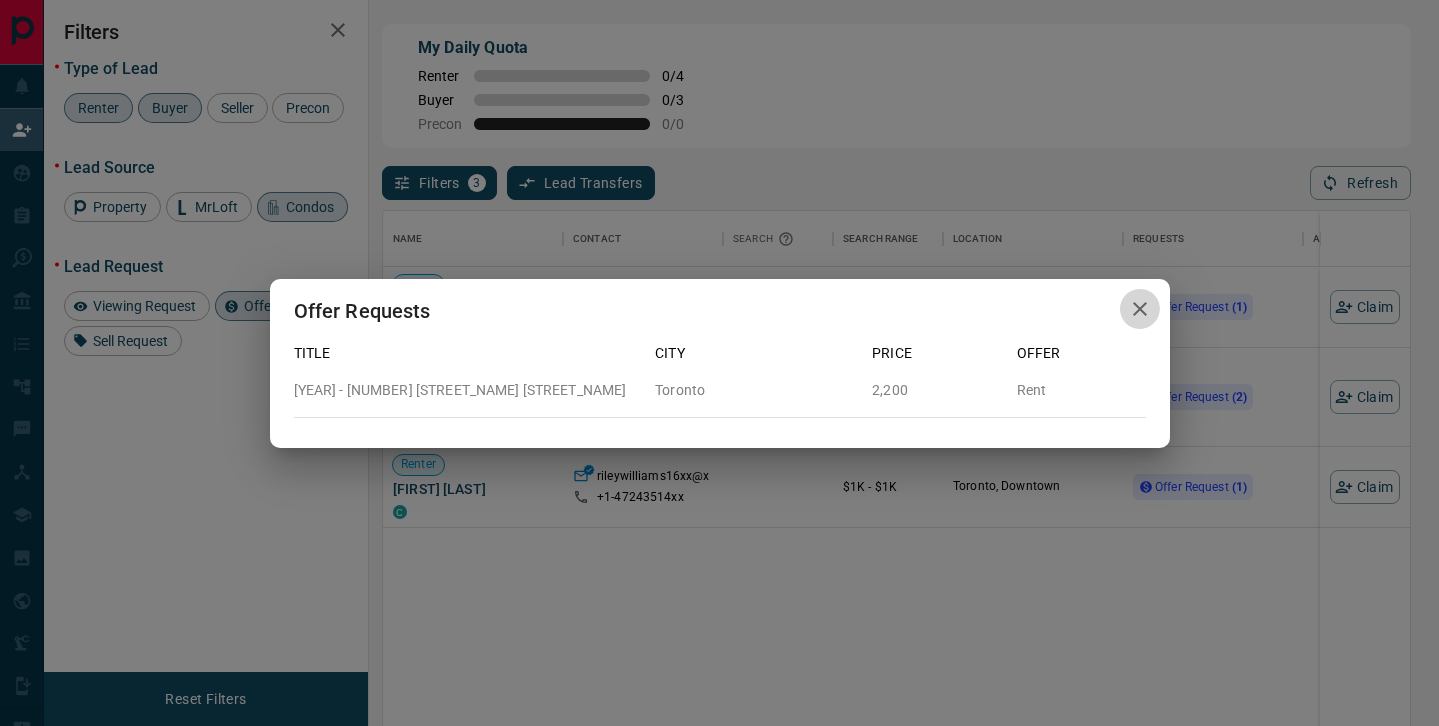 click 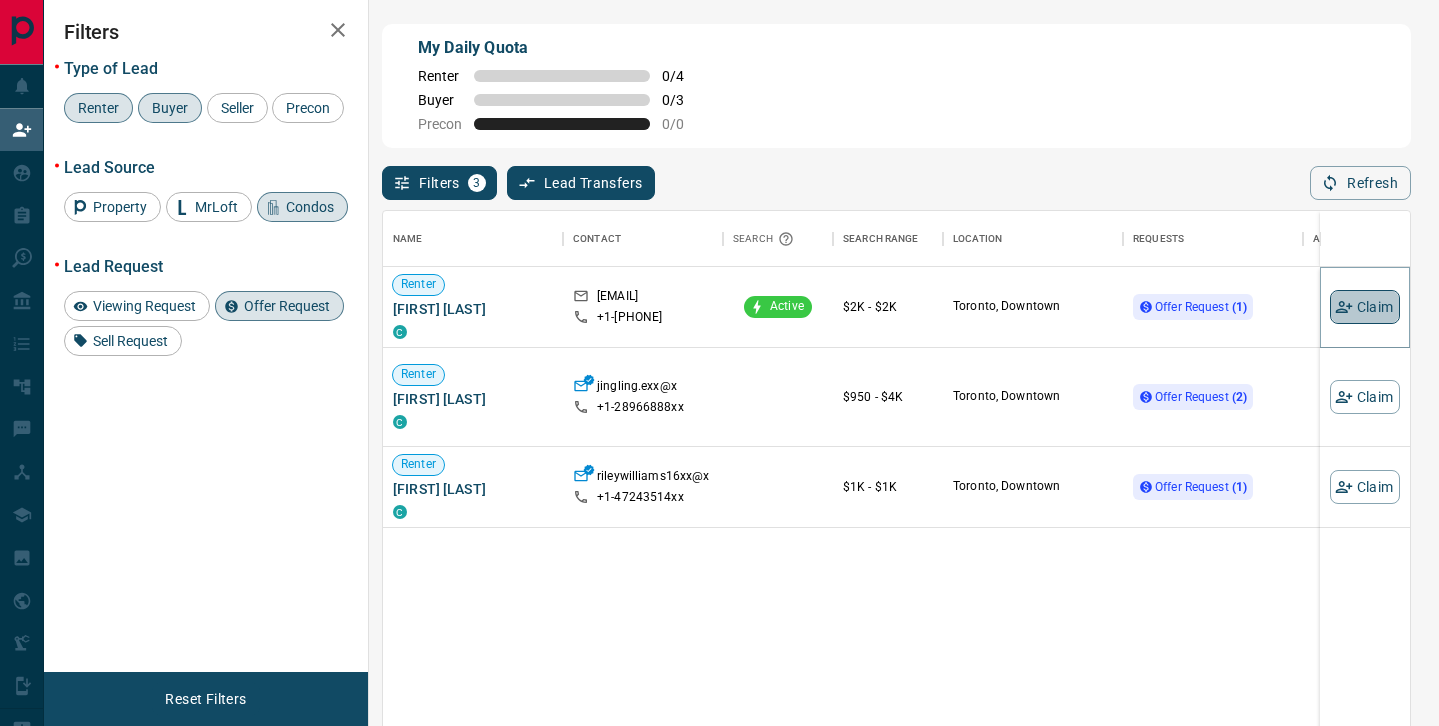 click on "Claim" at bounding box center (1365, 307) 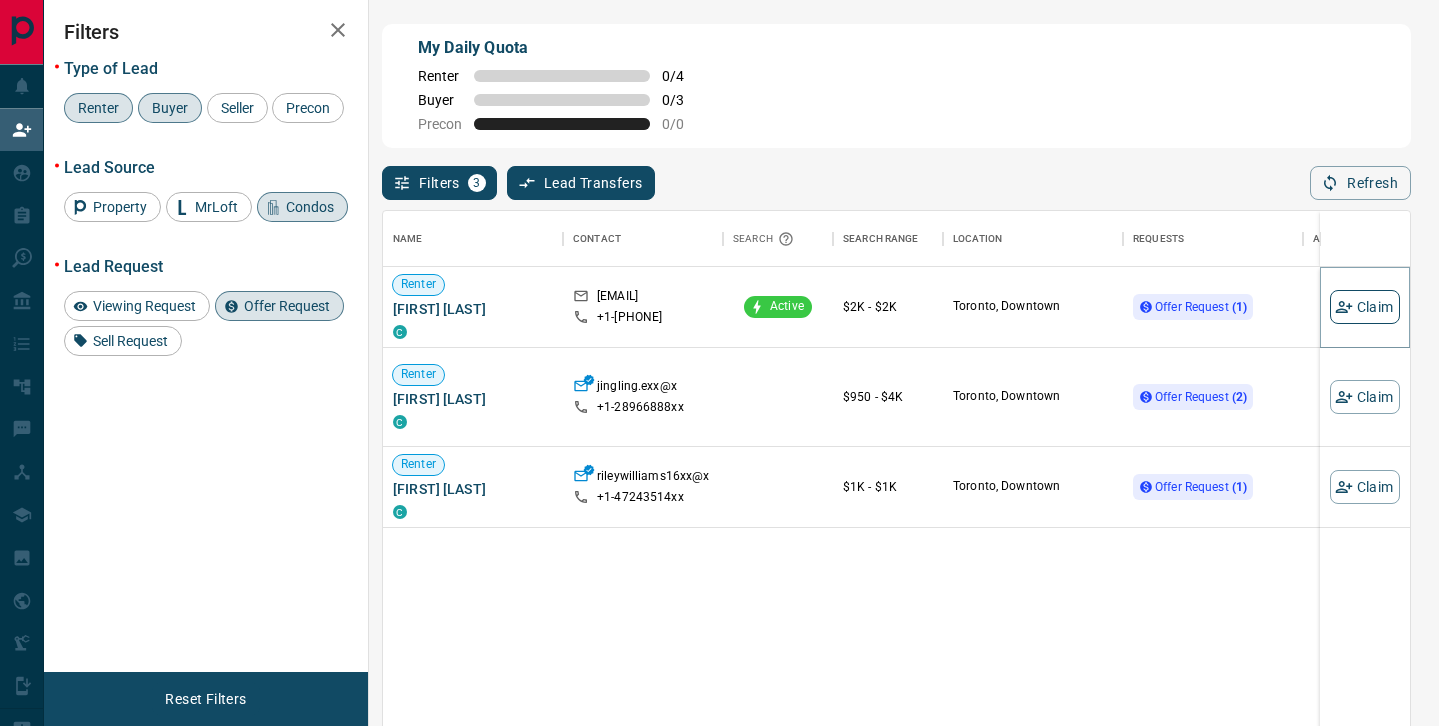 click on "Claim" at bounding box center (1365, 307) 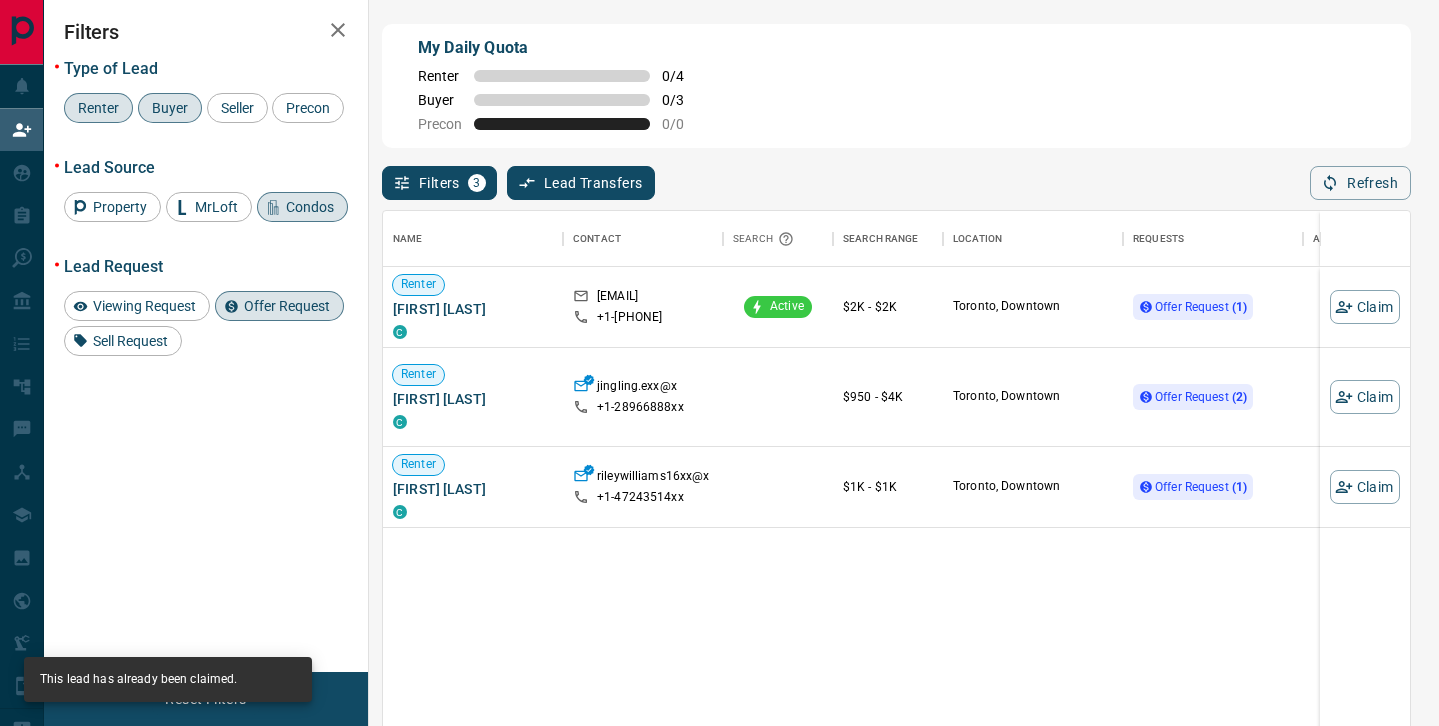 click on "Offer Request" at bounding box center (287, 306) 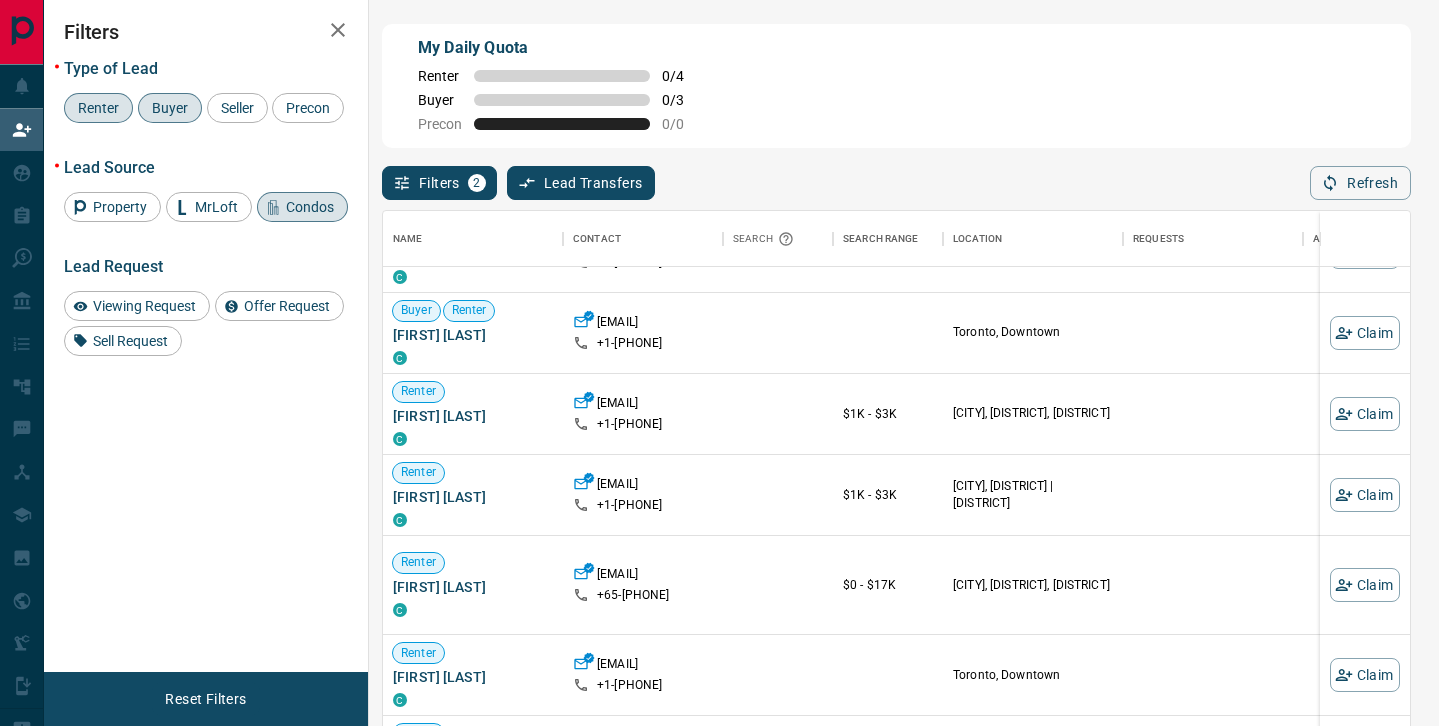 scroll, scrollTop: 0, scrollLeft: 0, axis: both 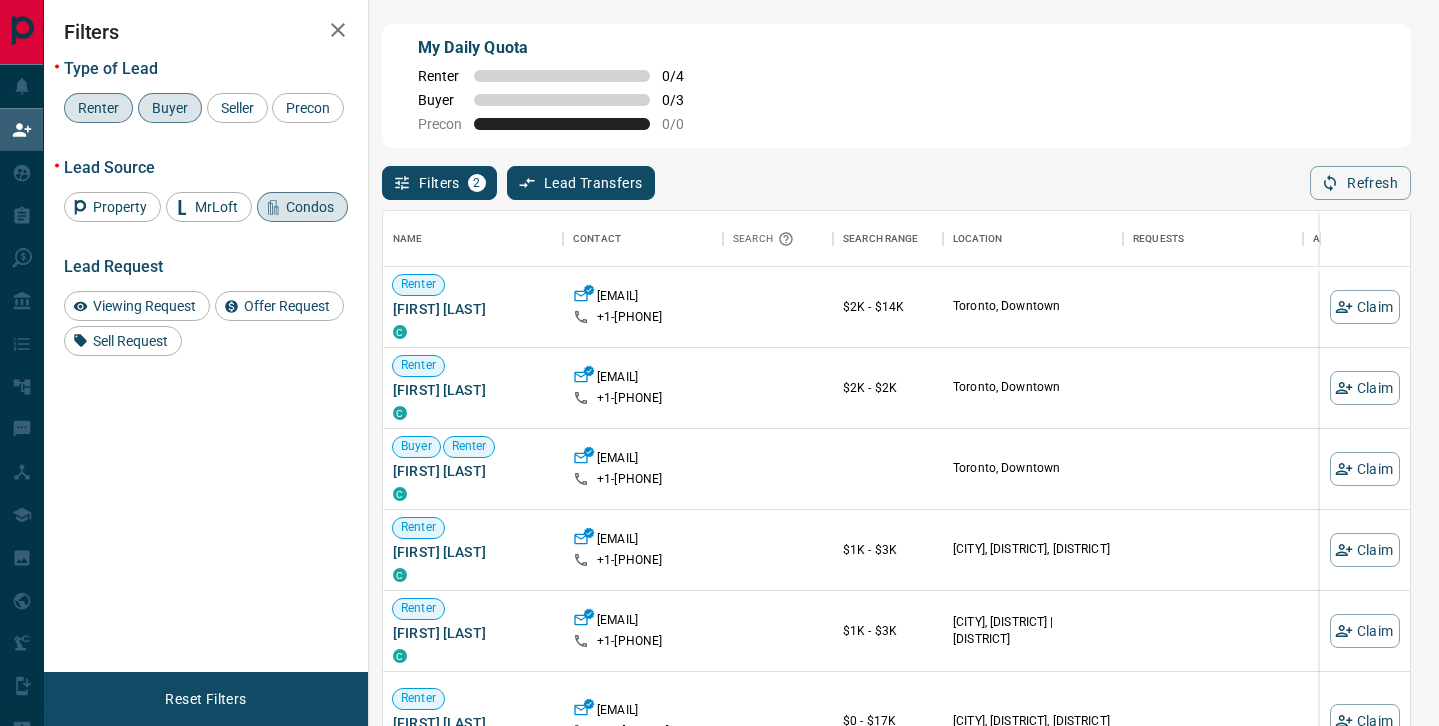 click on "Renter" at bounding box center [98, 108] 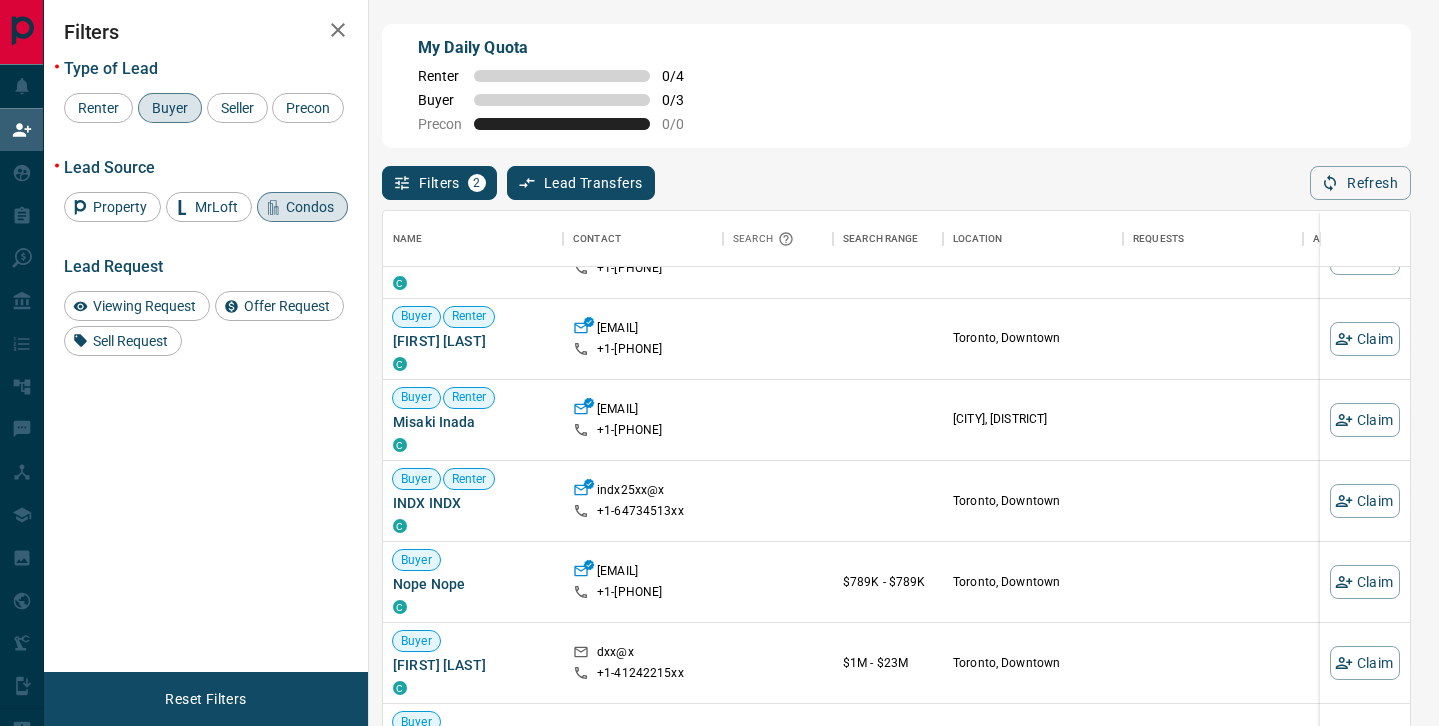 scroll, scrollTop: 0, scrollLeft: 0, axis: both 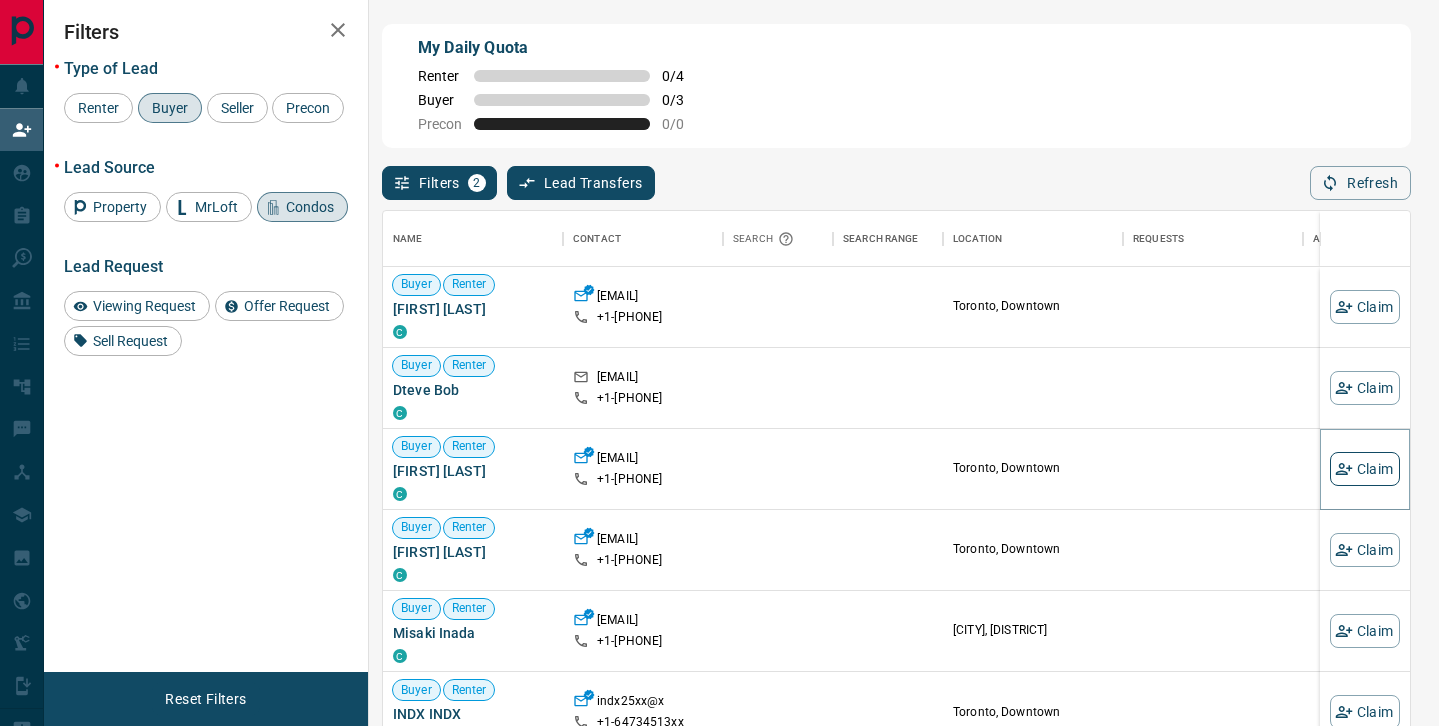 click on "Claim" at bounding box center [1365, 469] 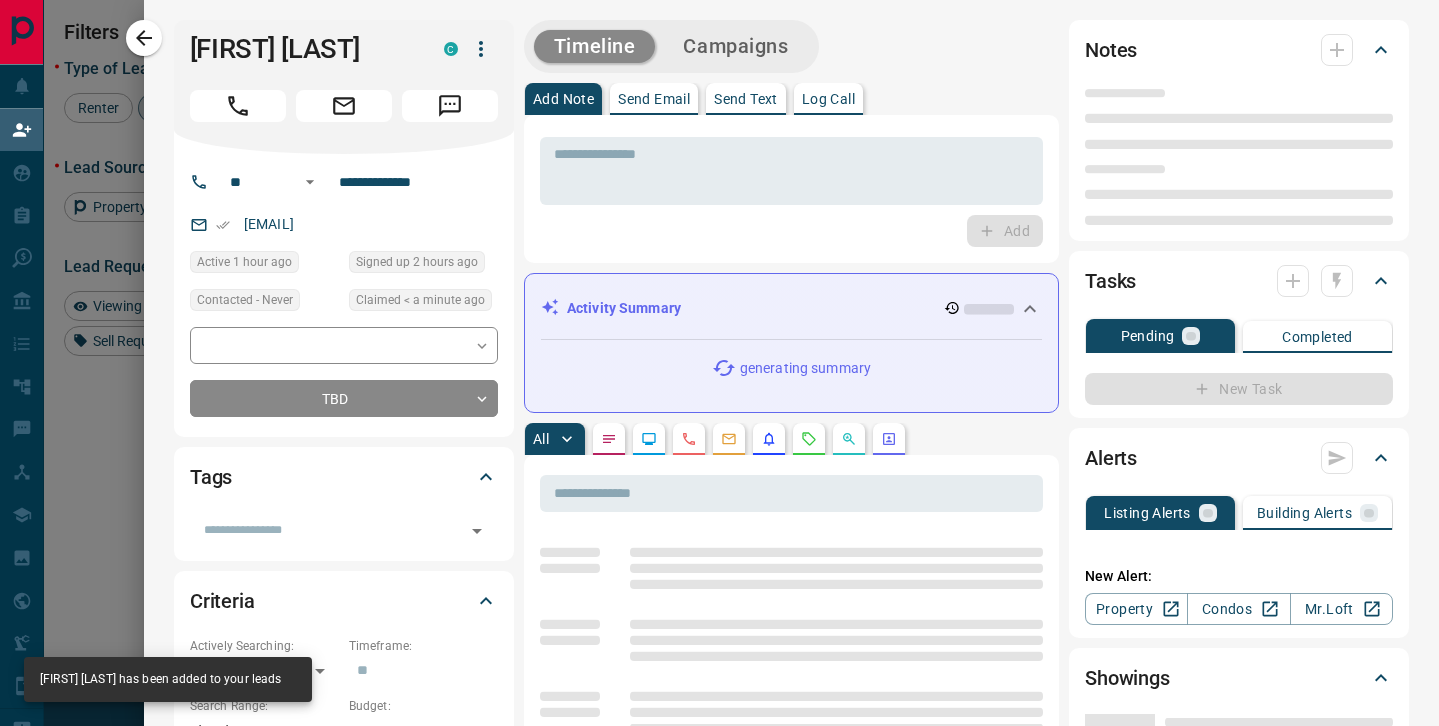 type on "**" 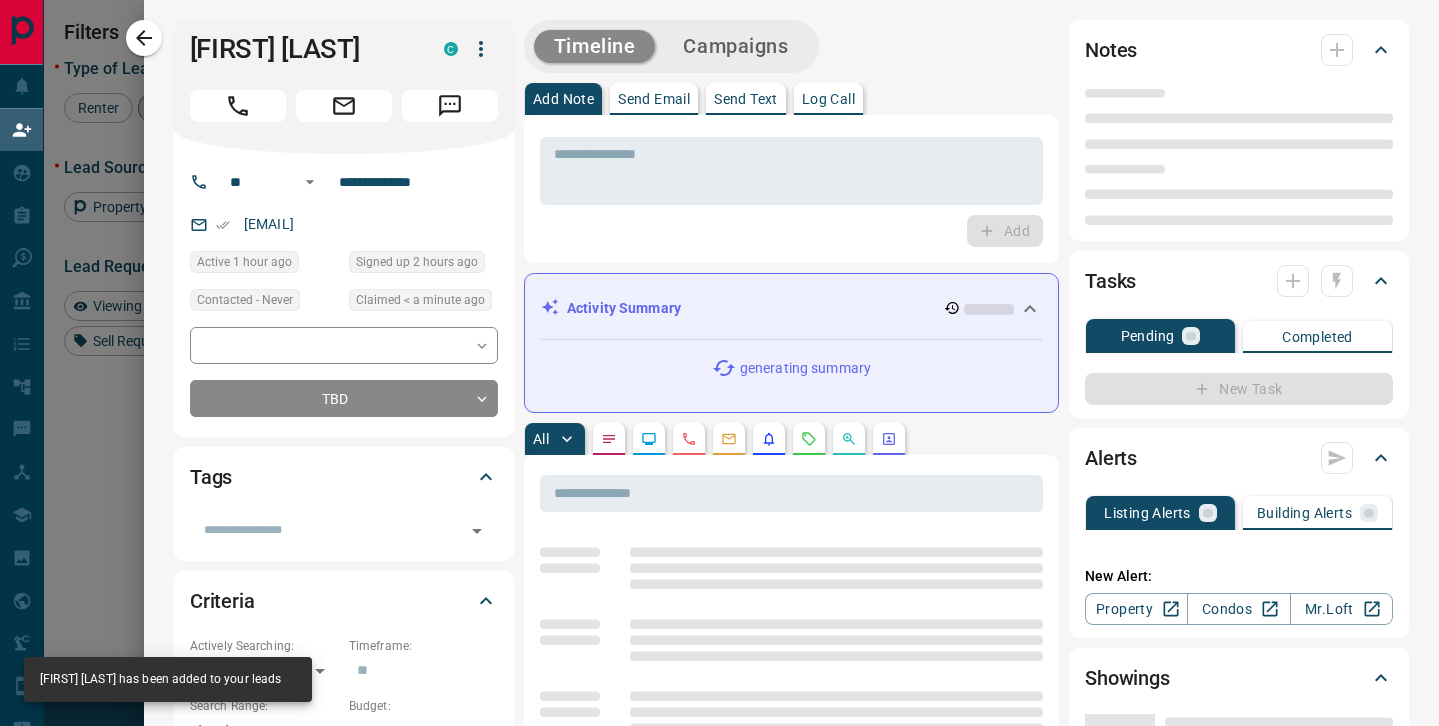 type on "**********" 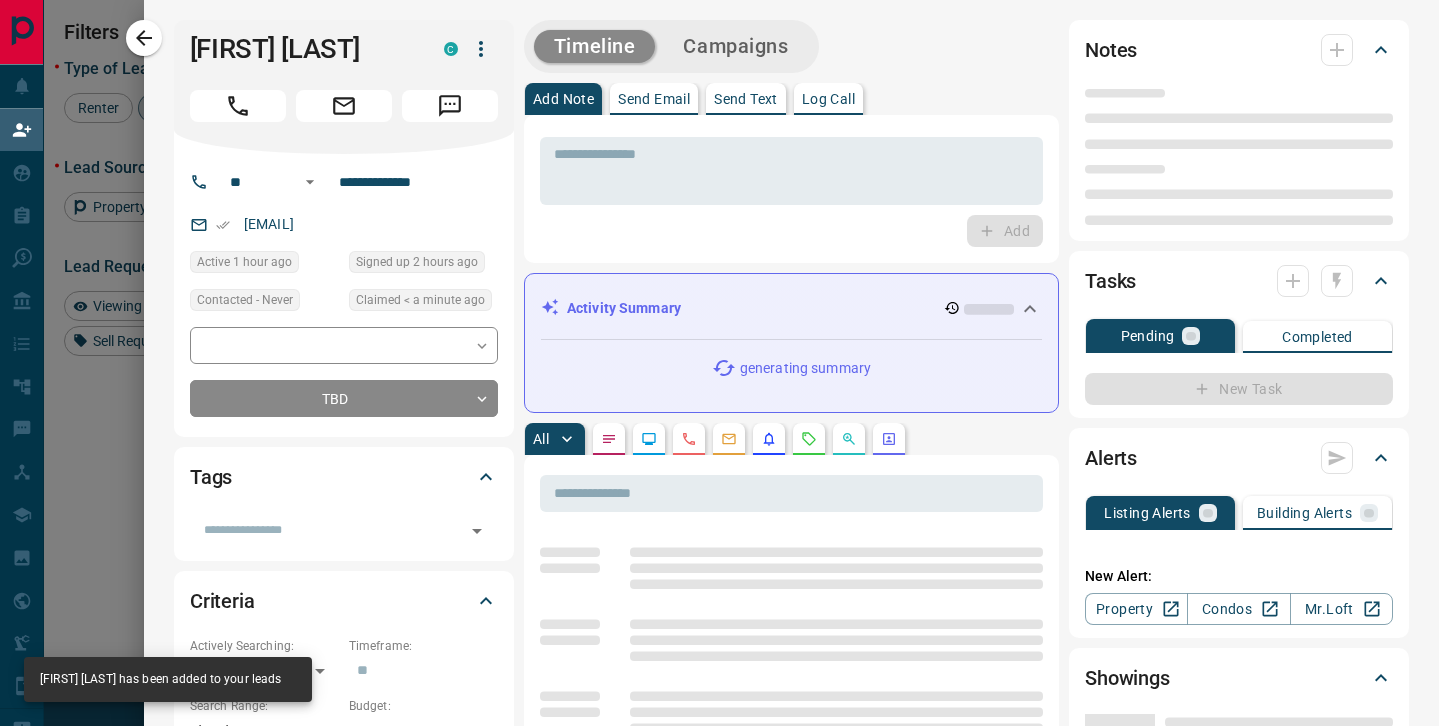 type on "**" 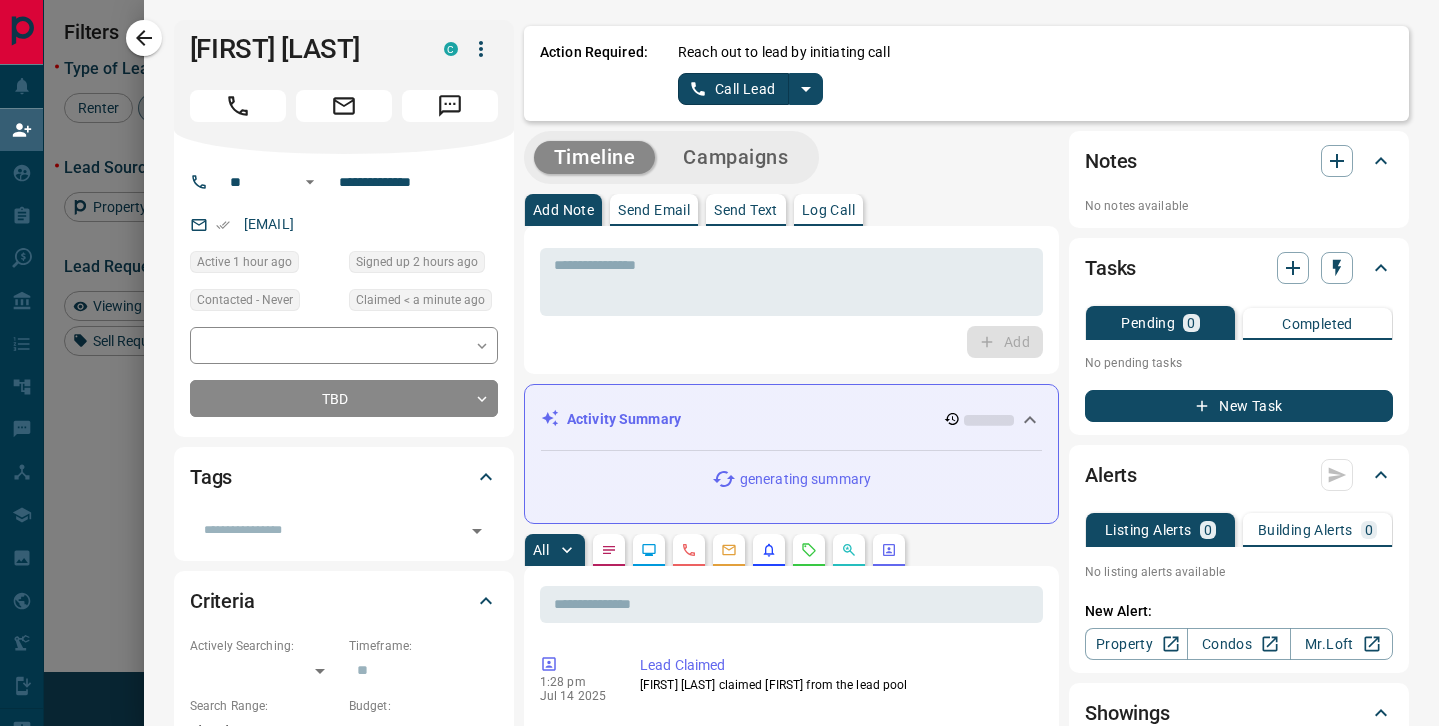 click on "* ​ Add" at bounding box center (791, 300) 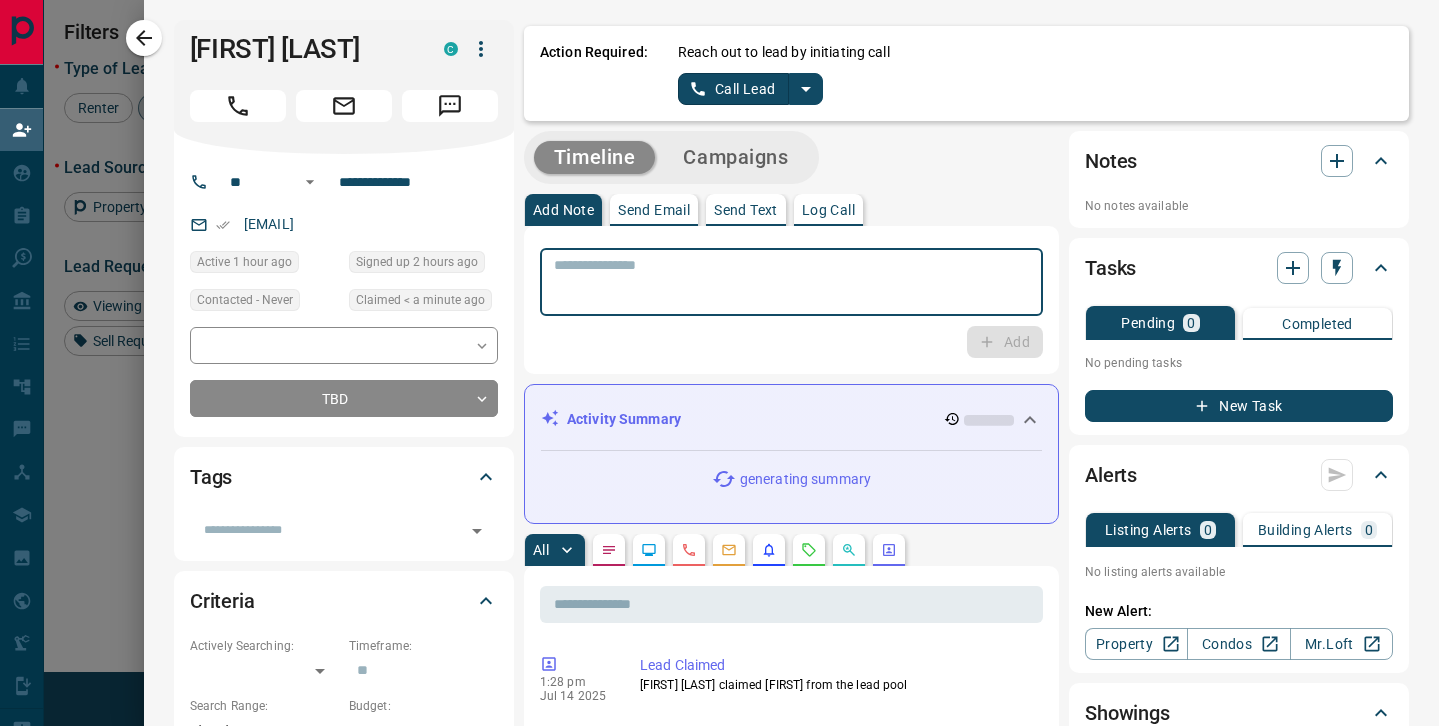 click at bounding box center (791, 282) 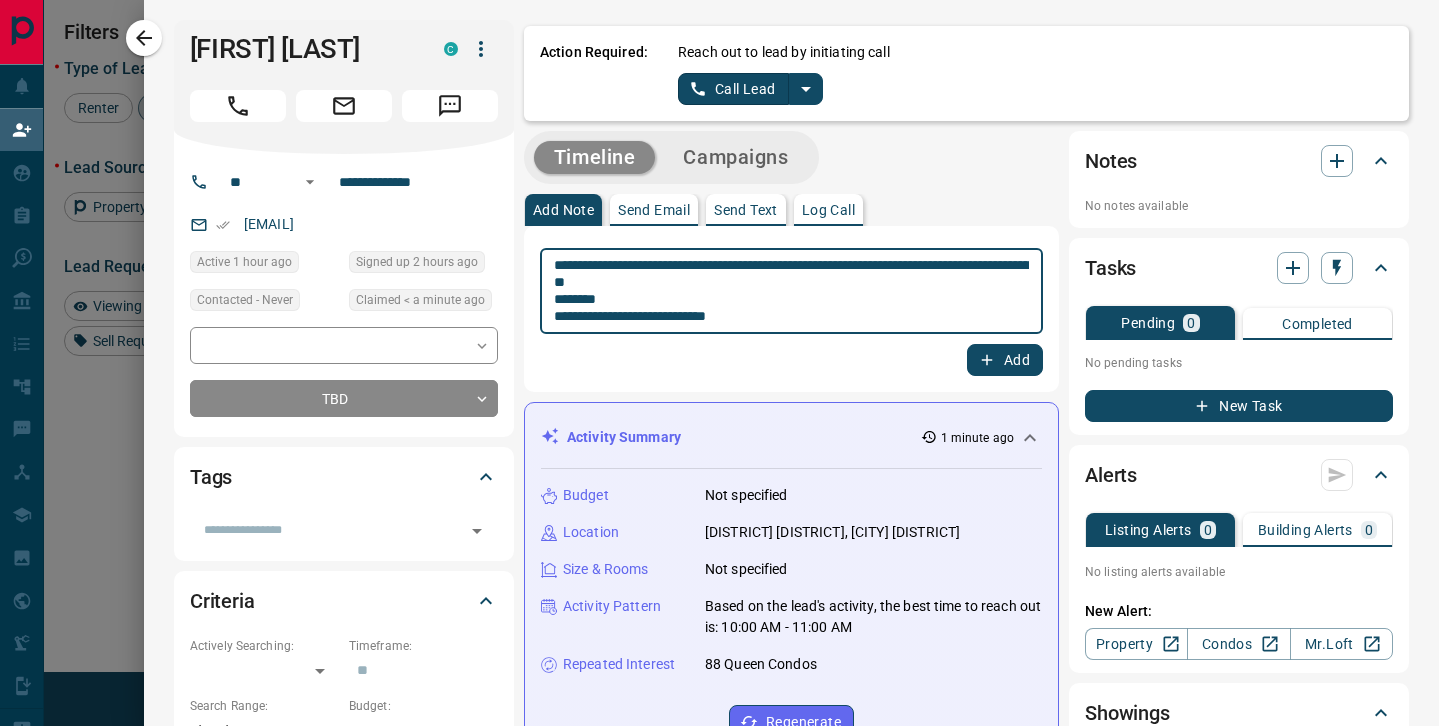 type on "**********" 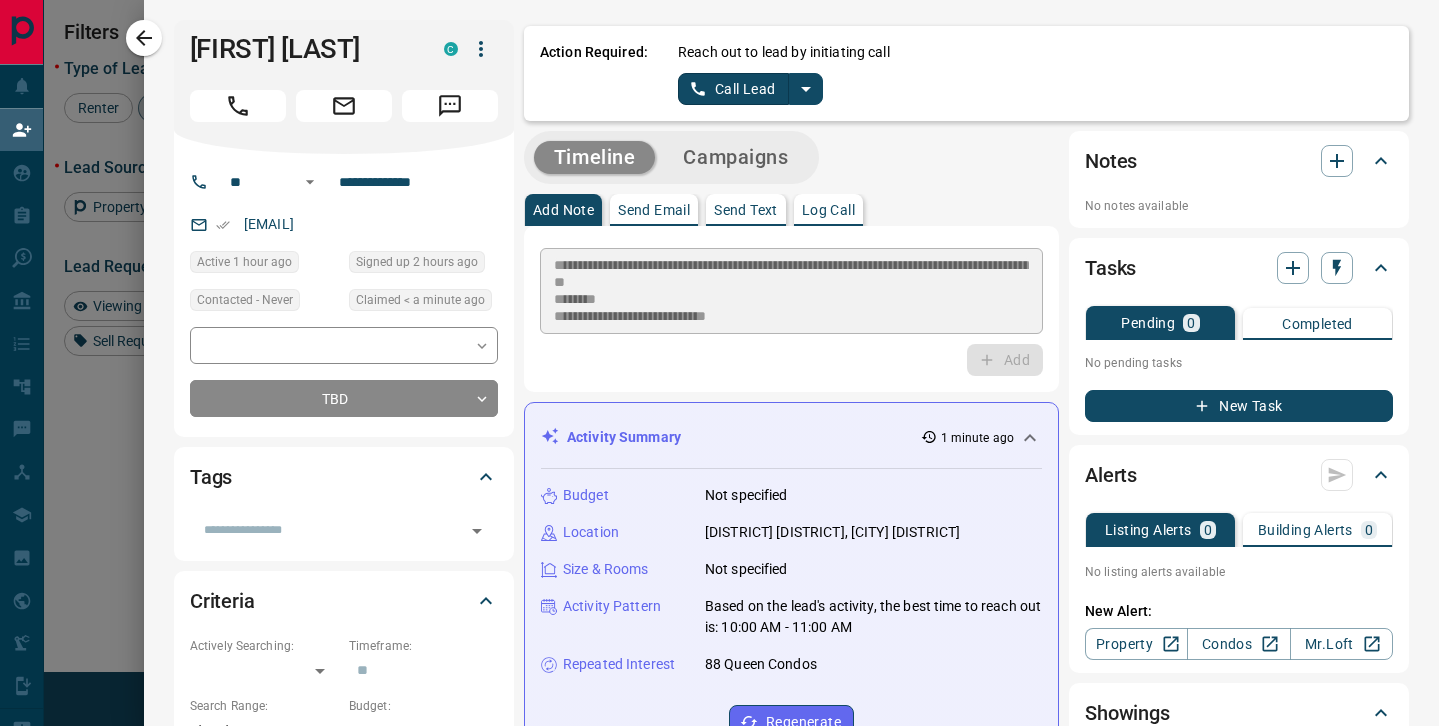 type 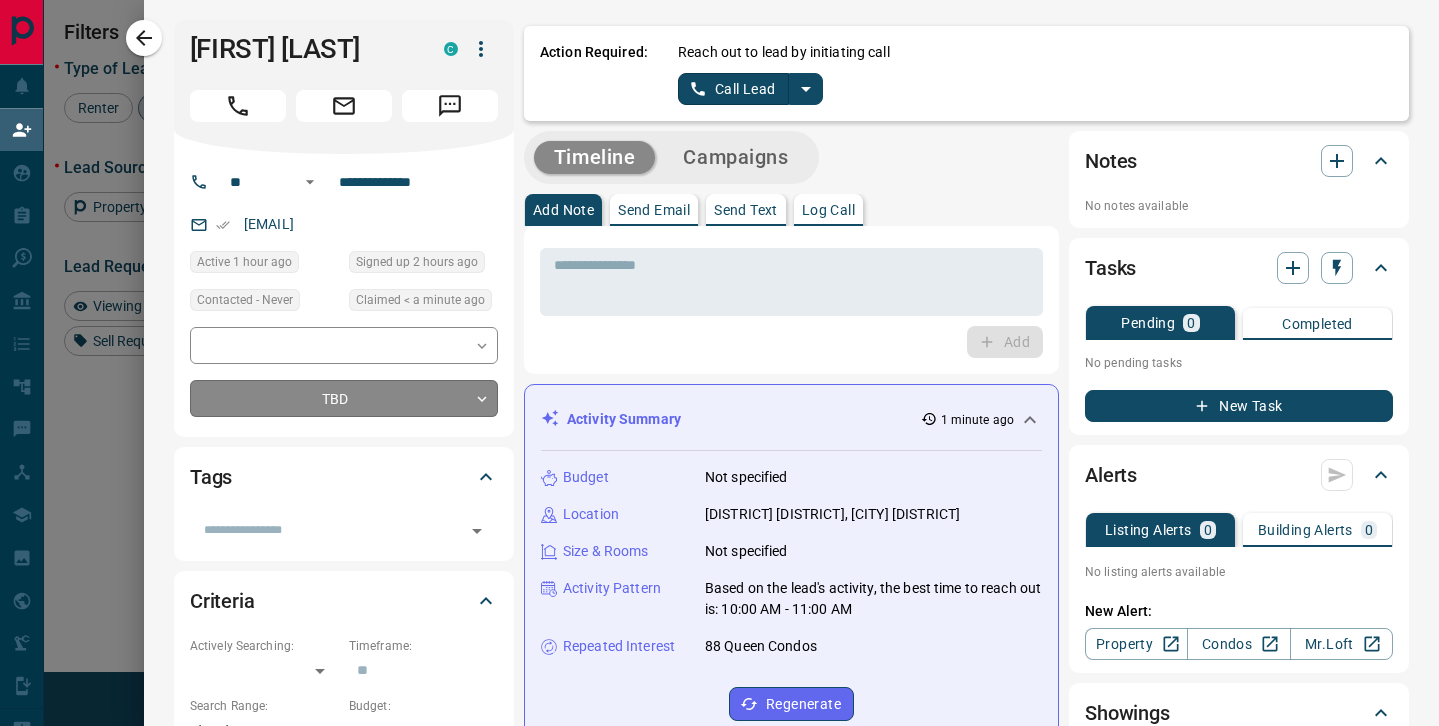 click on "Lead Transfers Claim Leads My Leads Tasks Opportunities Deals Campaigns Automations Messages Broker Bay Training Media Services Agent Resources Precon Worksheet Mobile Apps Disclosure Logout My Daily Quota Renter 1 / 4 Buyer 0 / 3 Precon 0 / 0 Filters 2 Lead Transfers 0 Refresh Name Contact Search   Search Range Location Requests AI Status Recent Opportunities (30d) Buyer Renter [FIRST] [LAST] C [EMAIL] +1- [PHONE] [CITY], [DISTRICT] Buyer Renter [FIRST] [LAST] C [EMAIL] +1- [PHONE] Buyer Renter [FIRST] [LAST] C [EMAIL] +1- [PHONE] [CITY], [DISTRICT] Buyer Renter [FIRST] [LAST] C [EMAIL] +1- [PHONE] [CITY], [DISTRICT] Back to Site Buyer Renter [FIRST] [LAST] C [EMAIL] +1- [PHONE] [CITY], [DISTRICT] Favourite Buyer Renter [FIRST] [LAST] C [EMAIL] +1- [PHONE] [CITY], [DISTRICT] Buyer Nope Nope C [EMAIL] +1- [PHONE] $[PRICE] - $[PRICE] [CITY], [DISTRICT] Buyer [FIRST] [LAST] C [EMAIL] +1- [PHONE] $[PRICE] - $[PRICE] [CITY], [DISTRICT] Buyer" at bounding box center [719, 310] 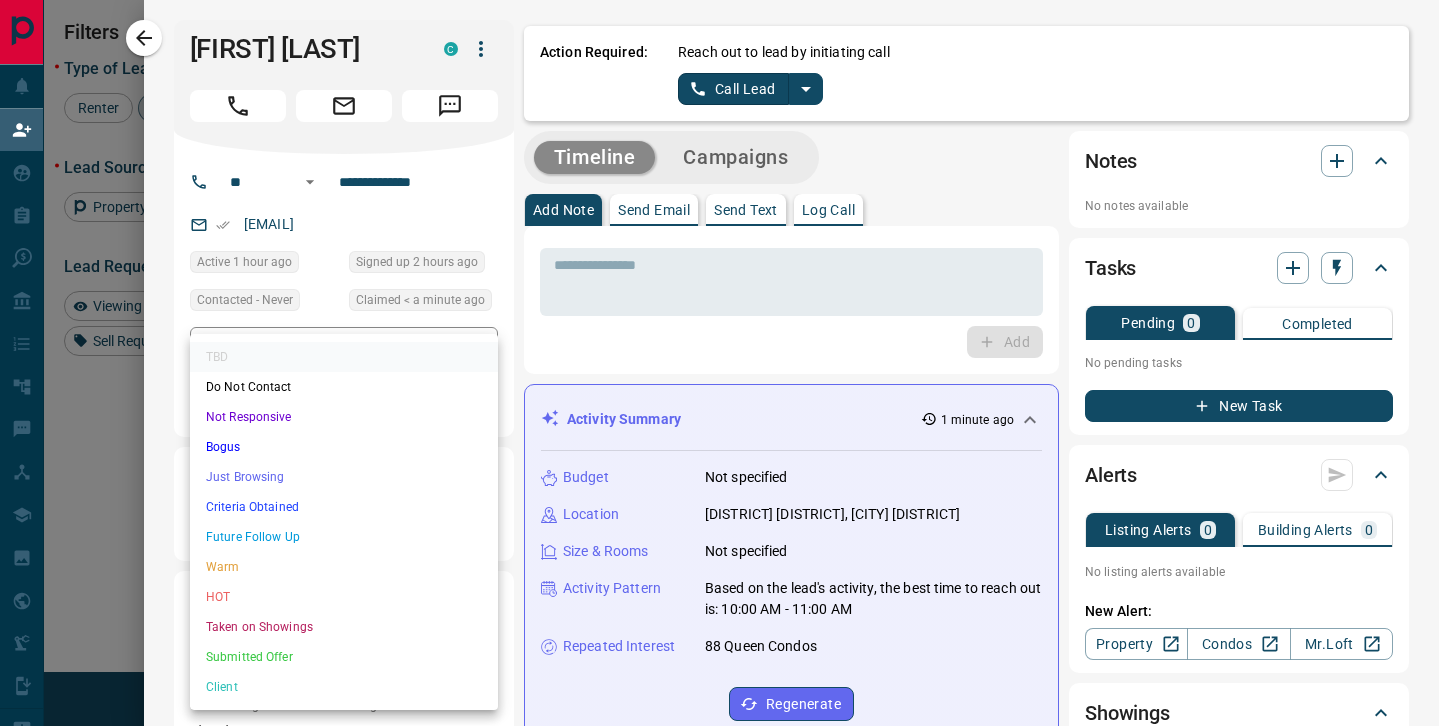 click on "Future Follow Up" at bounding box center (344, 537) 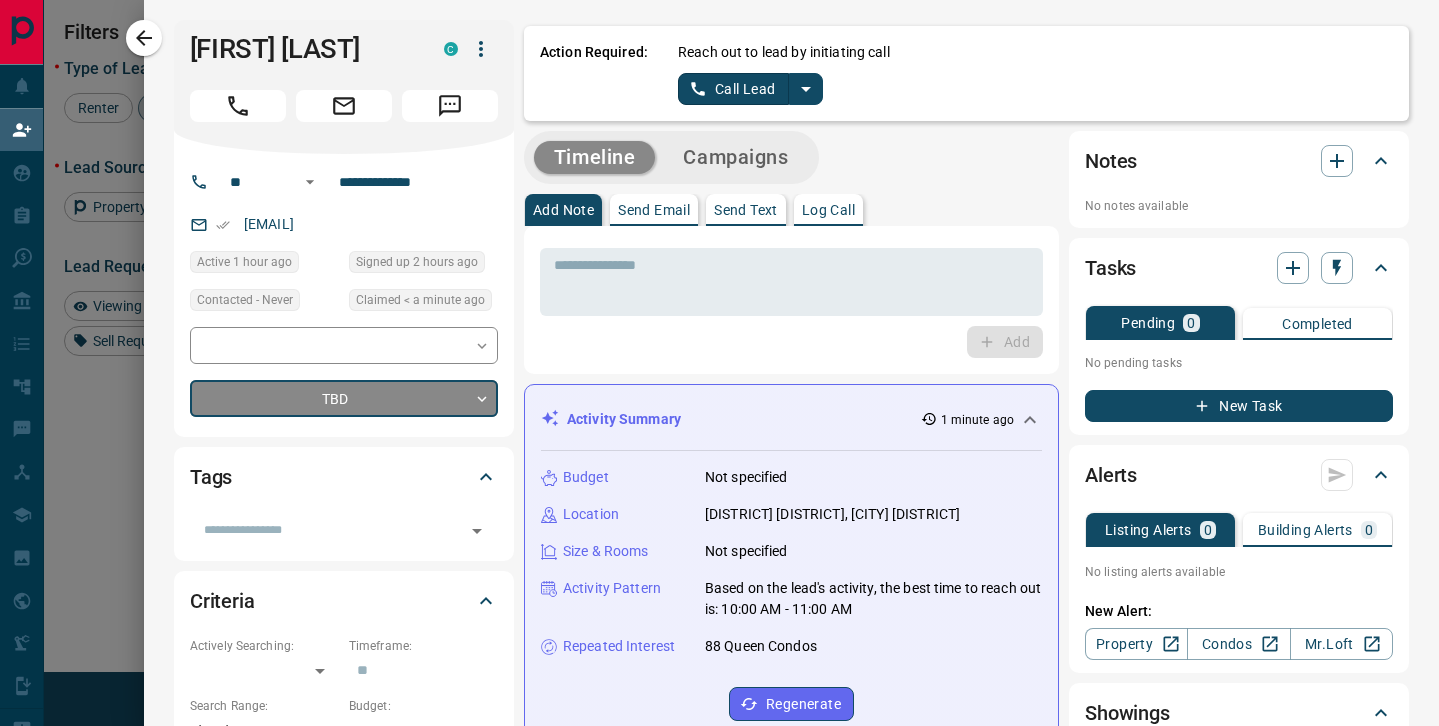 type on "*" 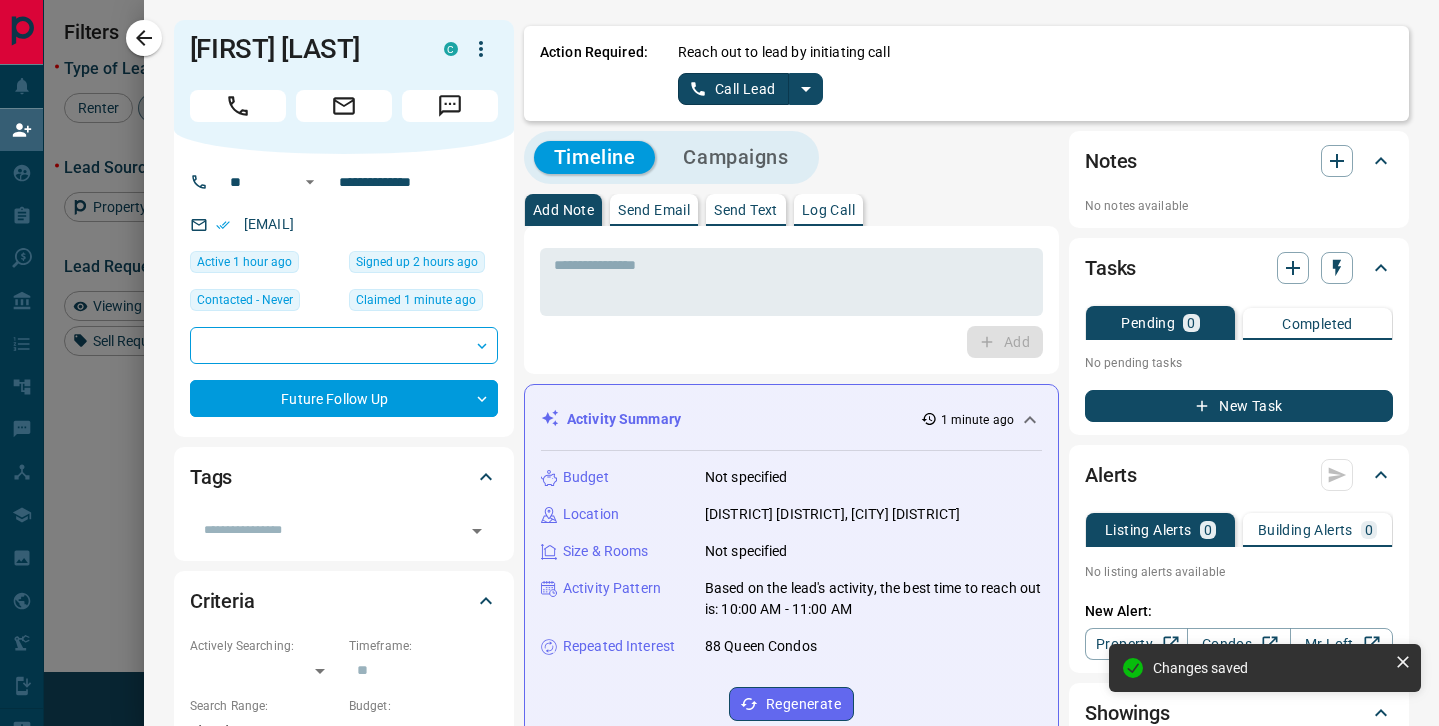 click 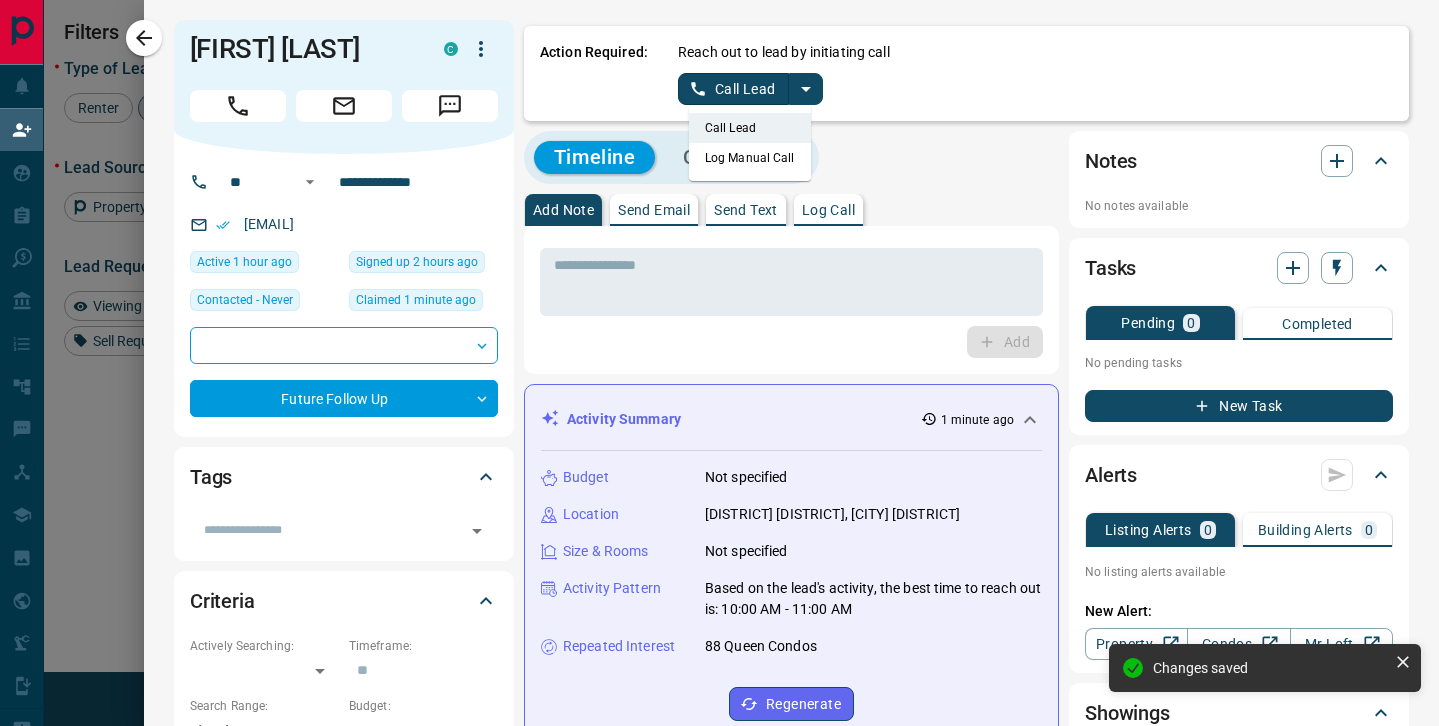 click on "Log Manual Call" at bounding box center (750, 158) 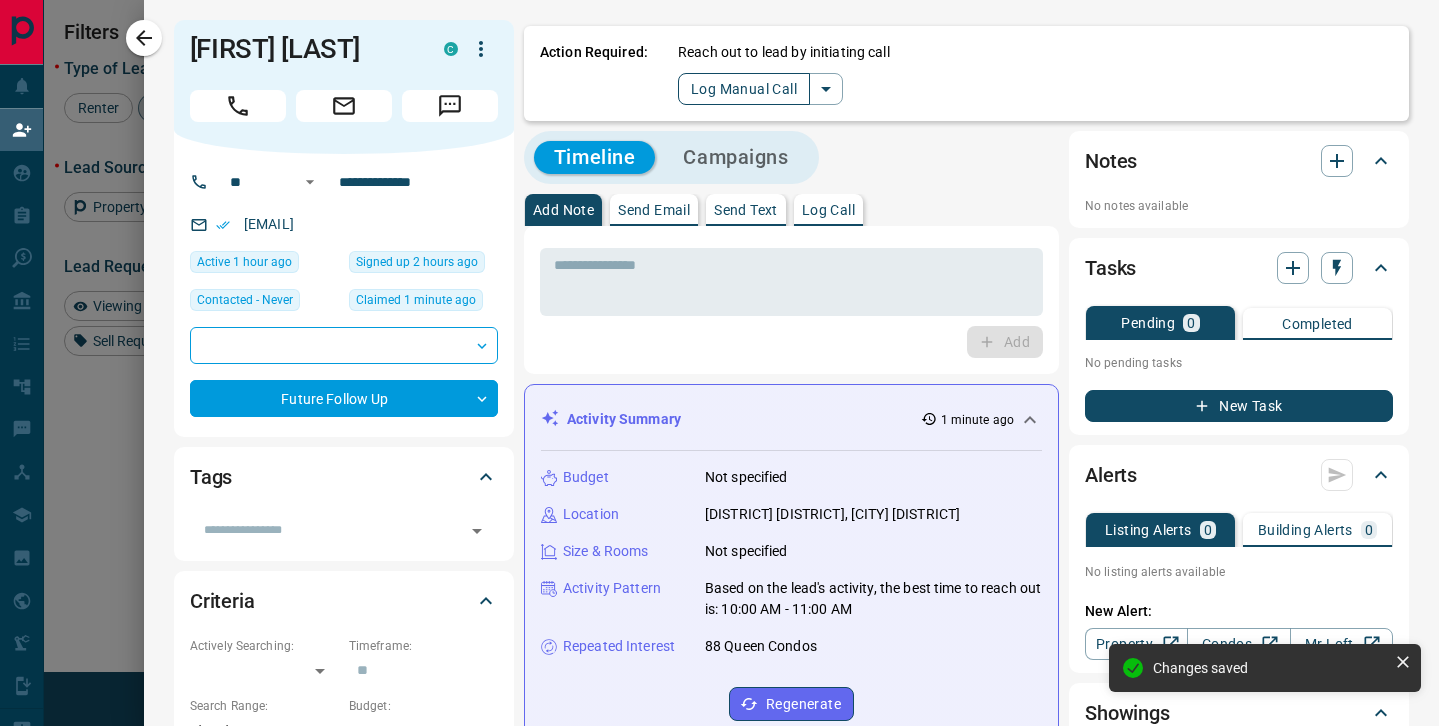 click on "Log Manual Call" at bounding box center (744, 89) 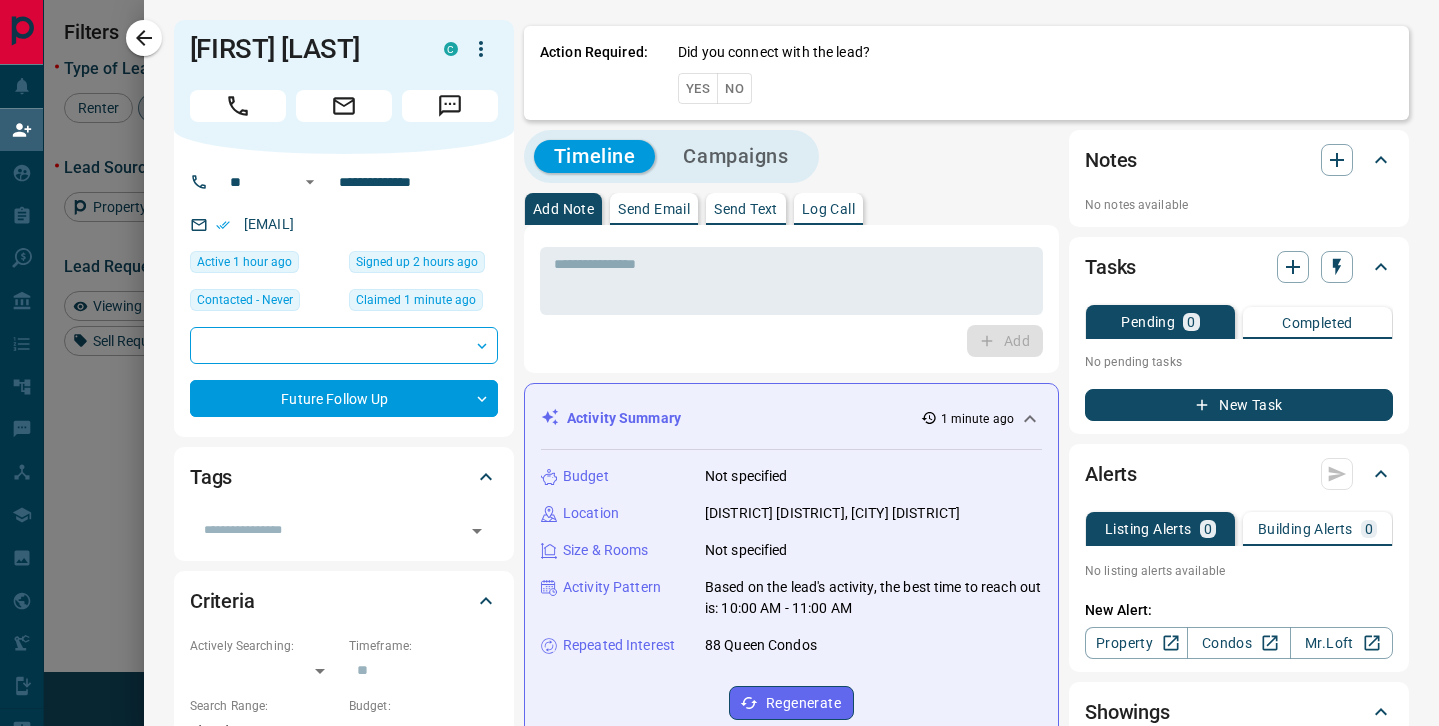 click on "Yes" at bounding box center [698, 88] 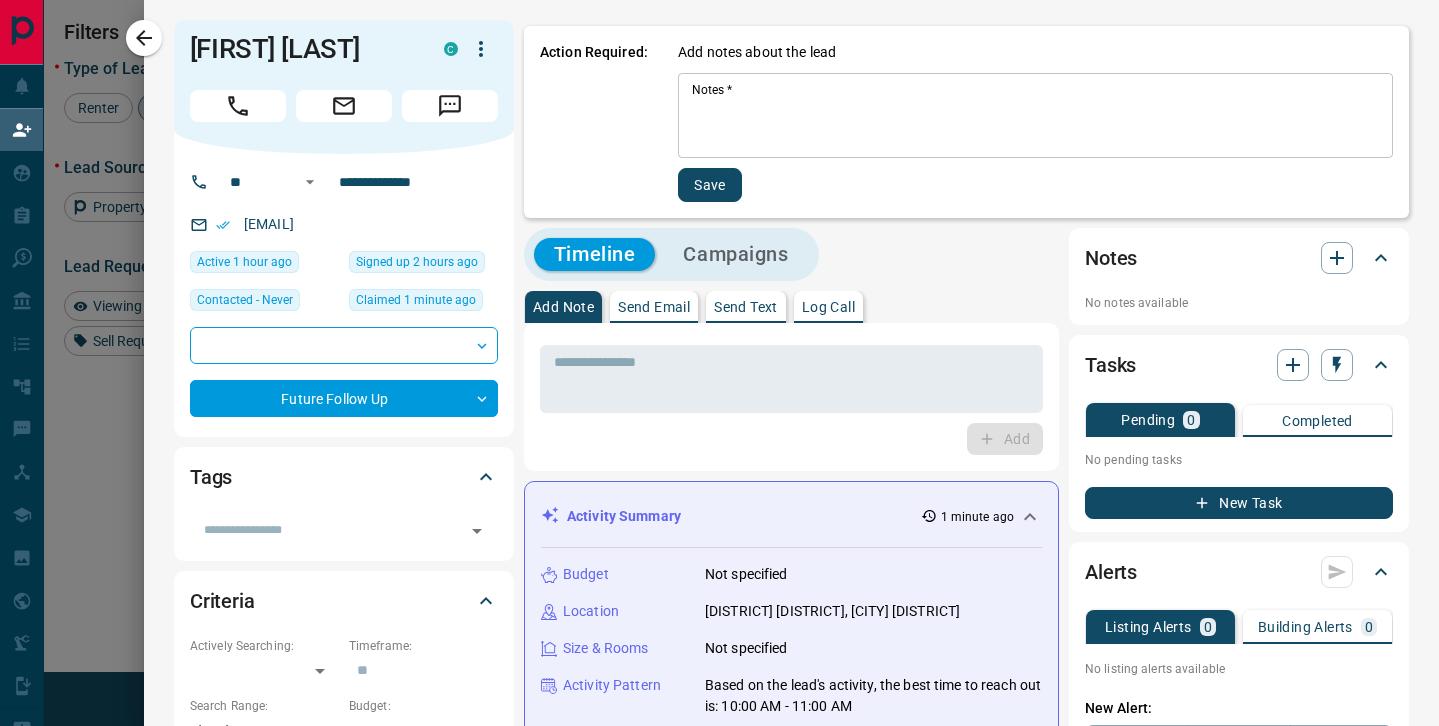 click on "Notes   *" at bounding box center [1035, 116] 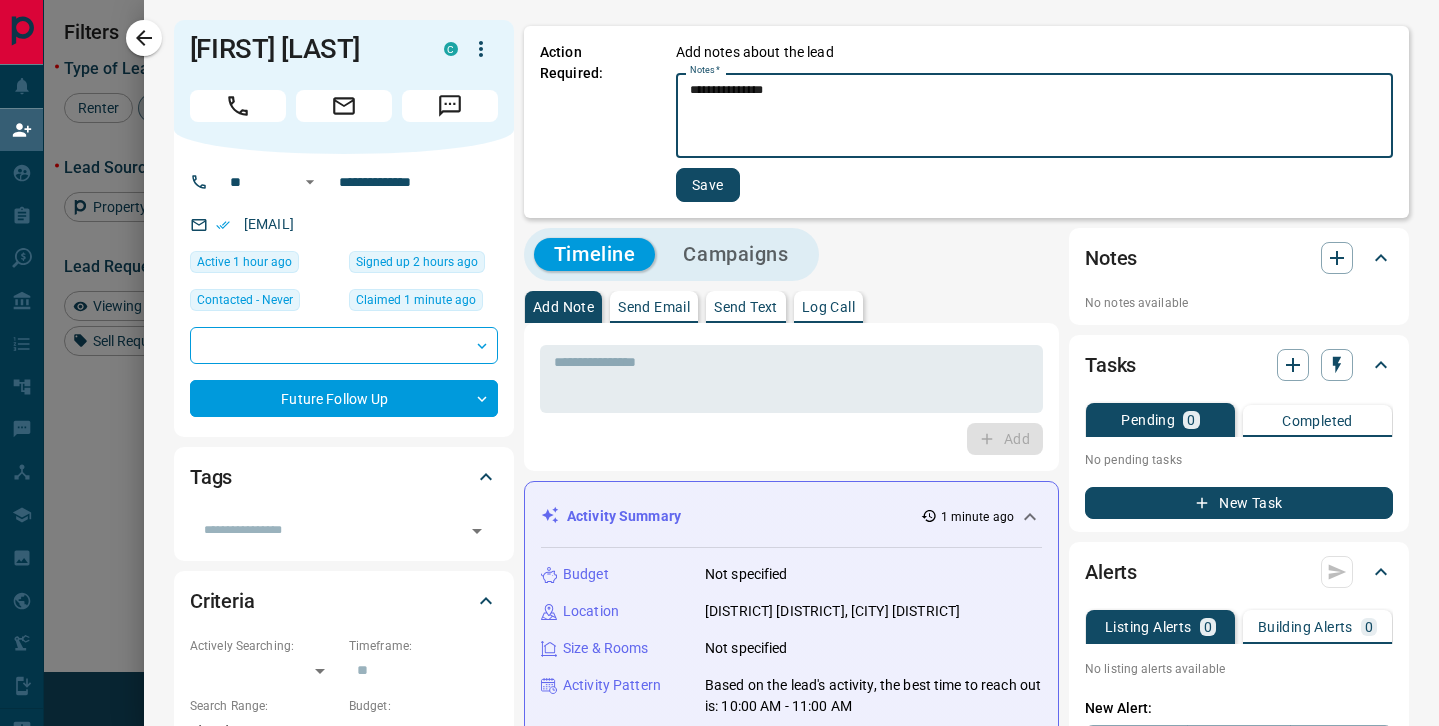 type on "**********" 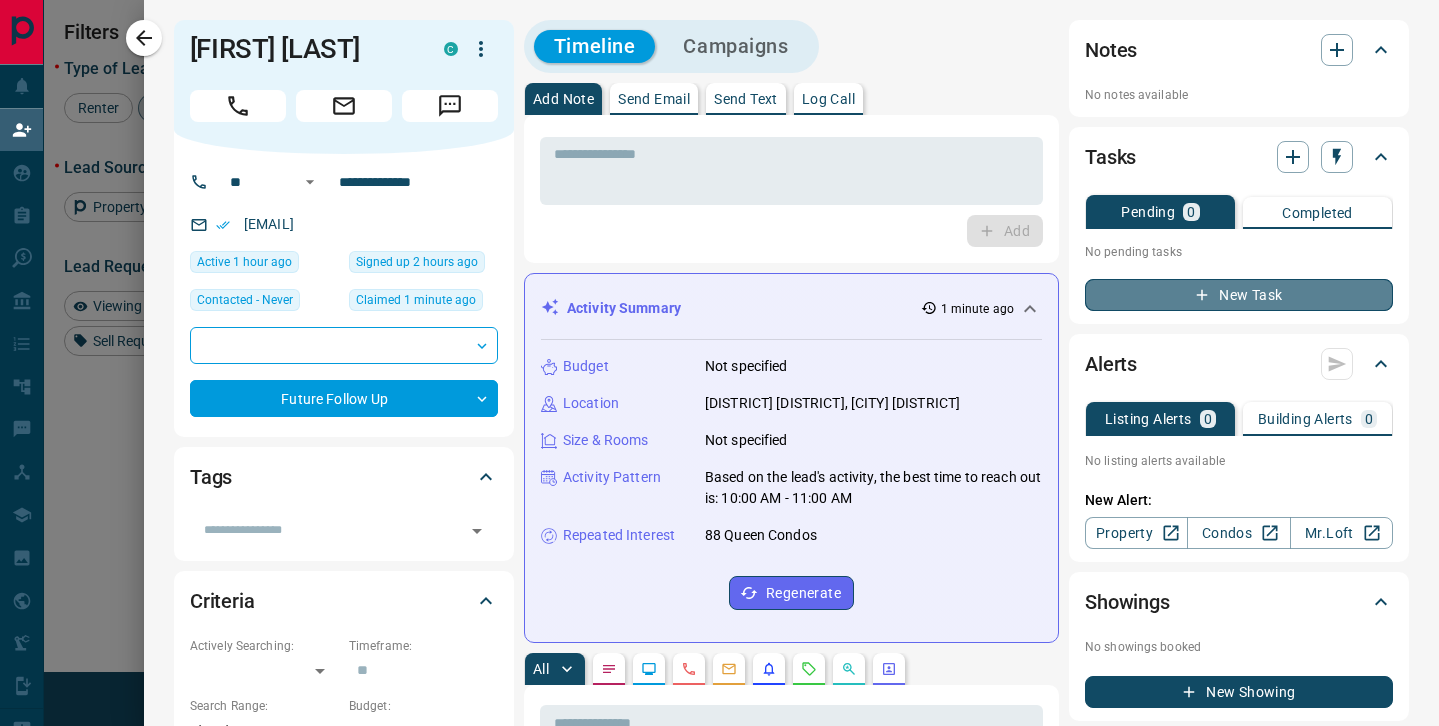 click on "New Task" at bounding box center (1239, 295) 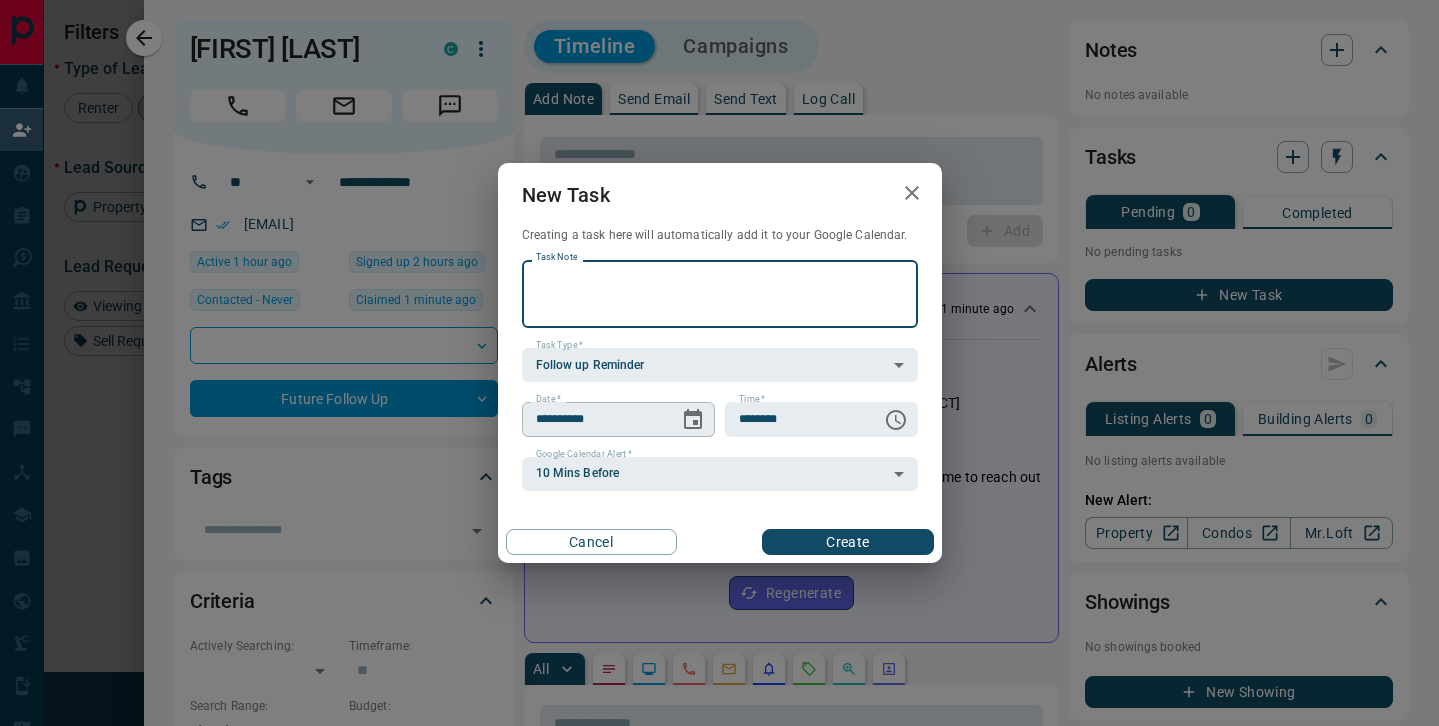 click 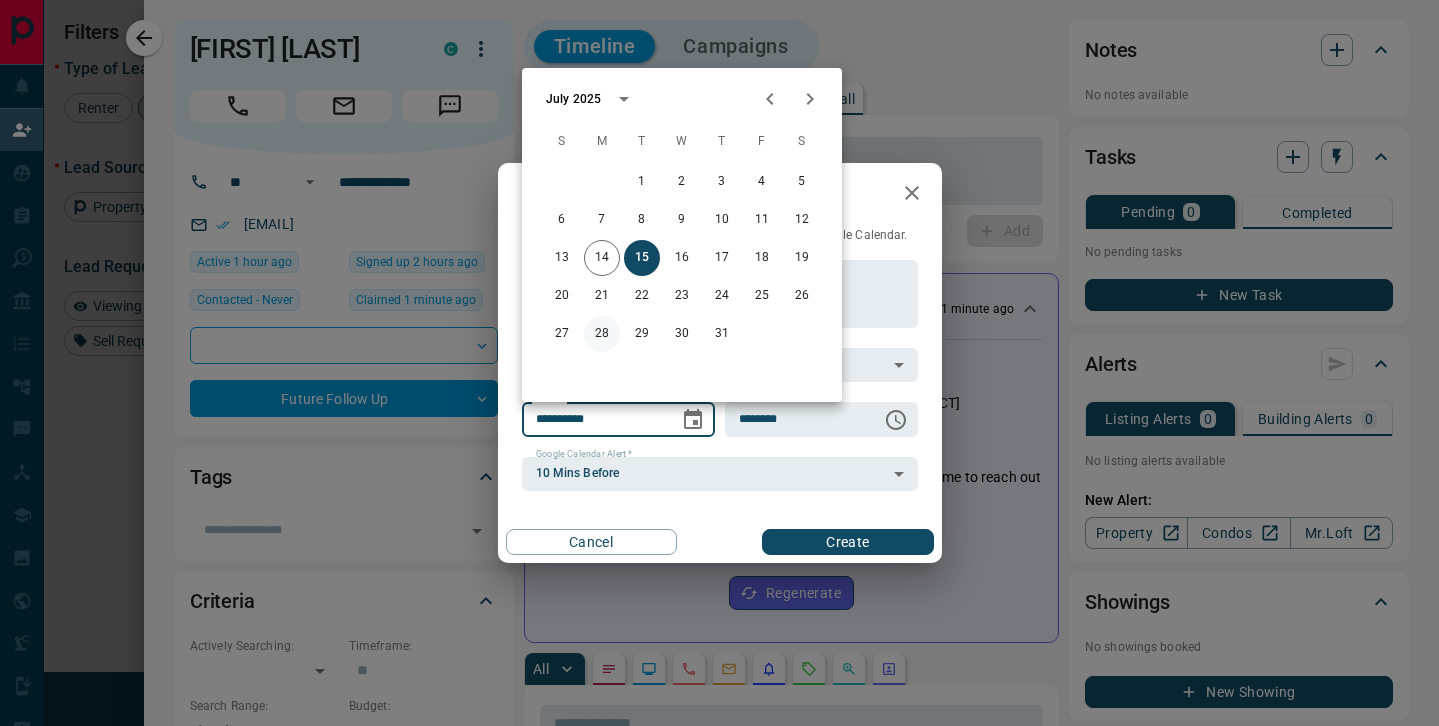 click on "28" at bounding box center (602, 334) 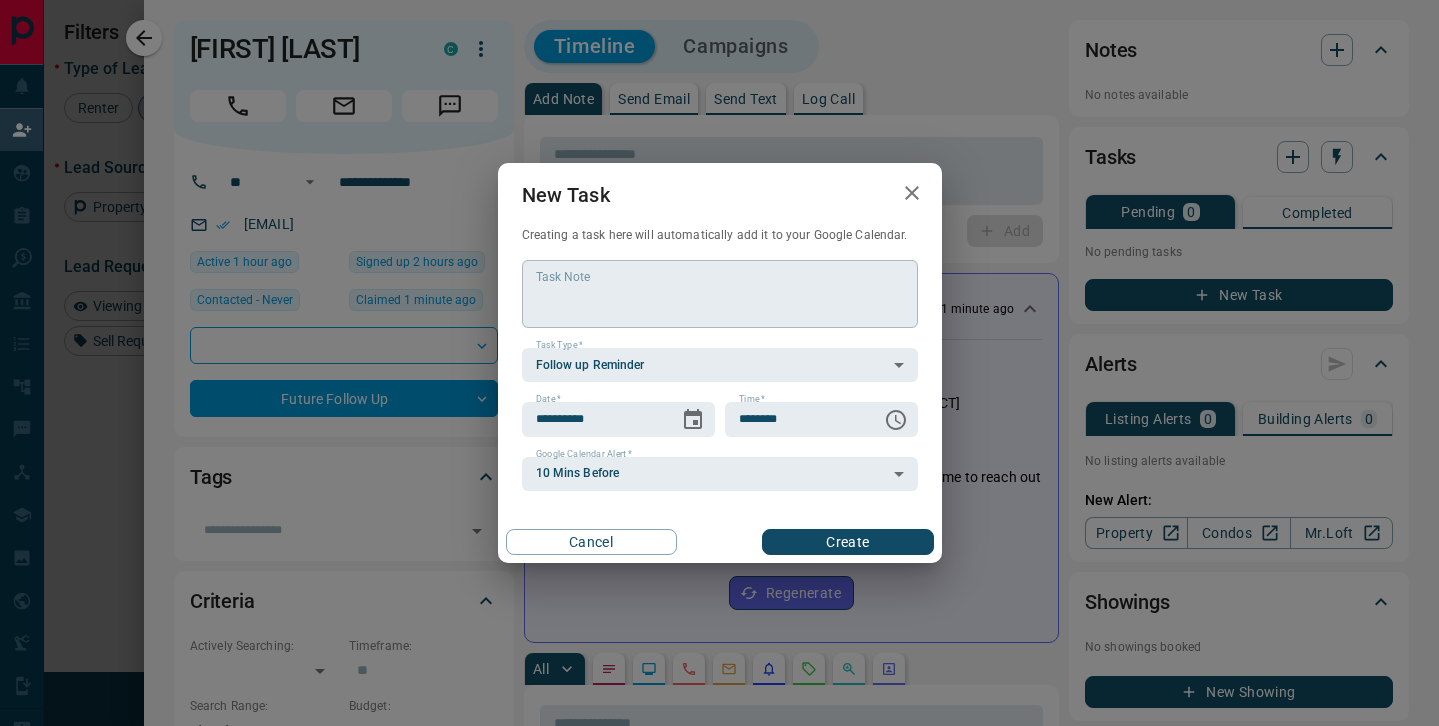 click on "Task Note" at bounding box center [720, 294] 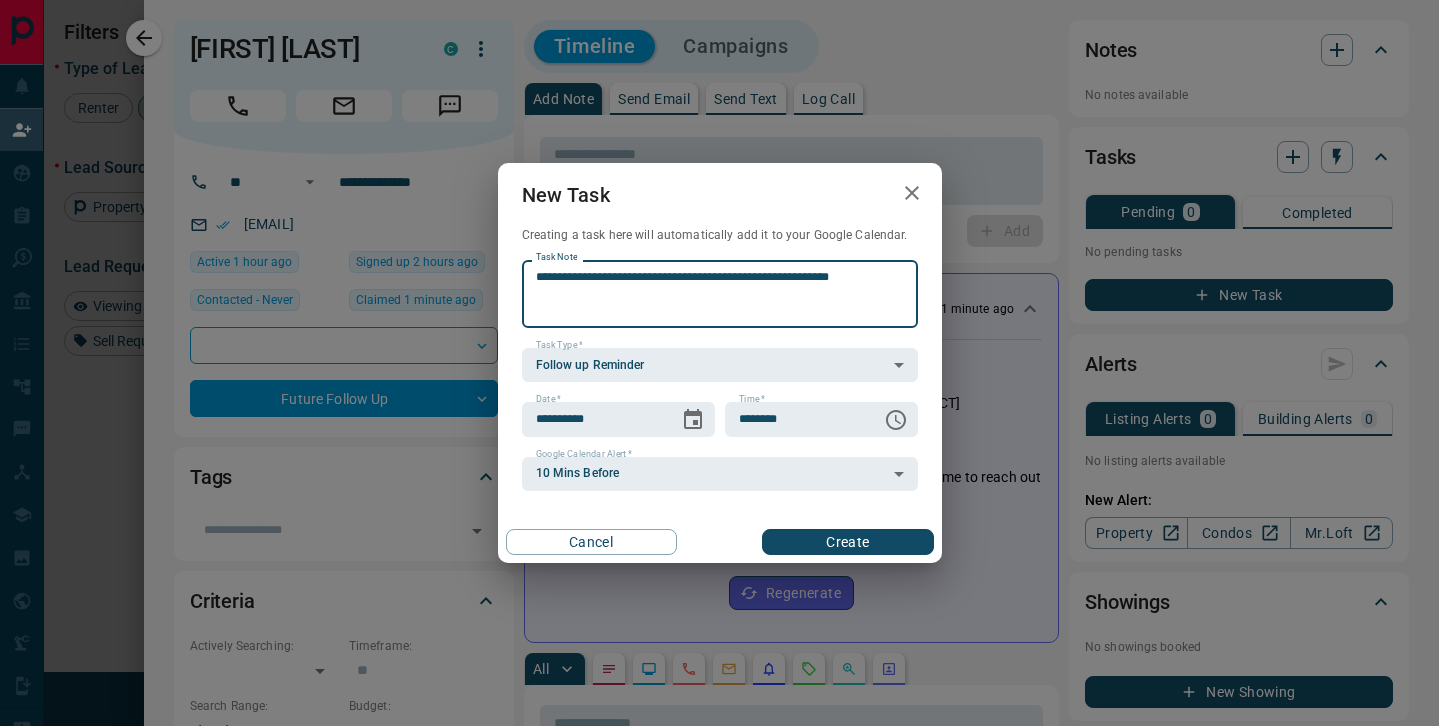 type on "**********" 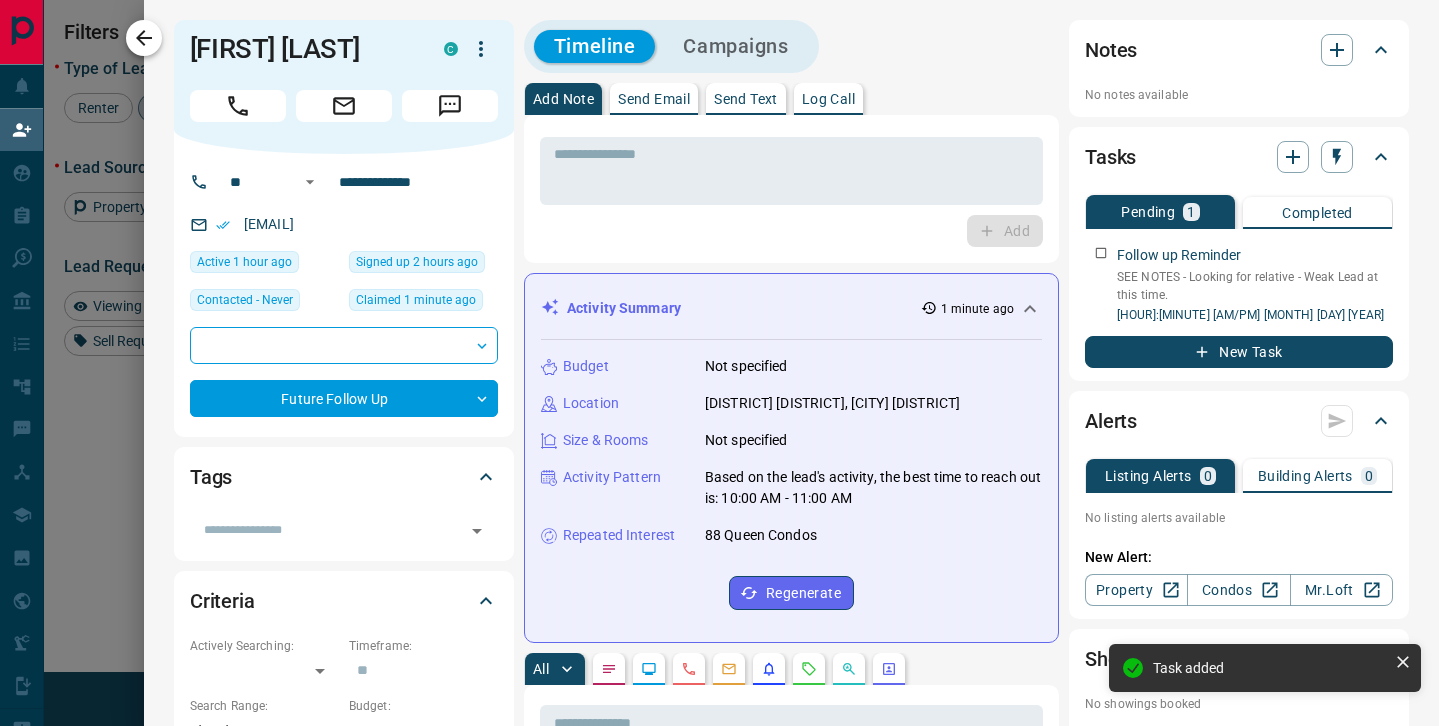 click at bounding box center [144, 38] 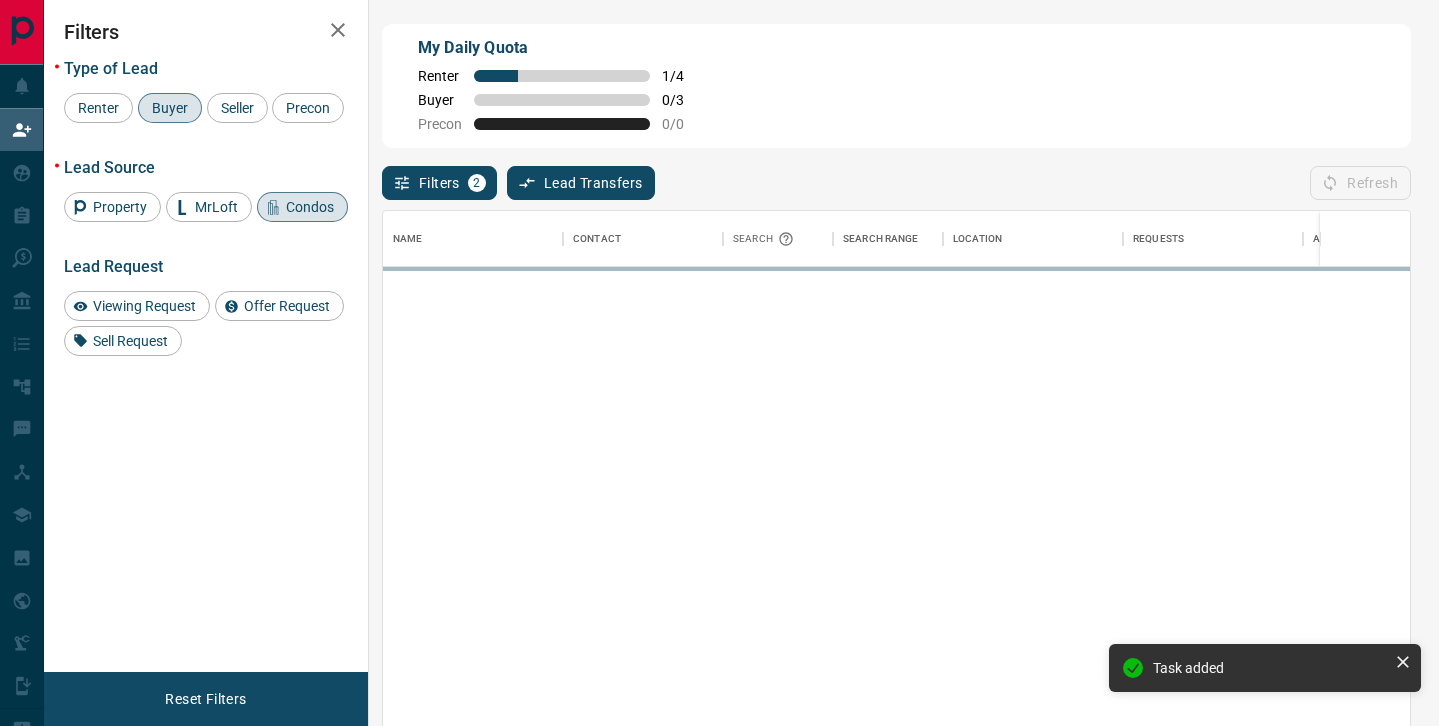 scroll, scrollTop: 1, scrollLeft: 1, axis: both 